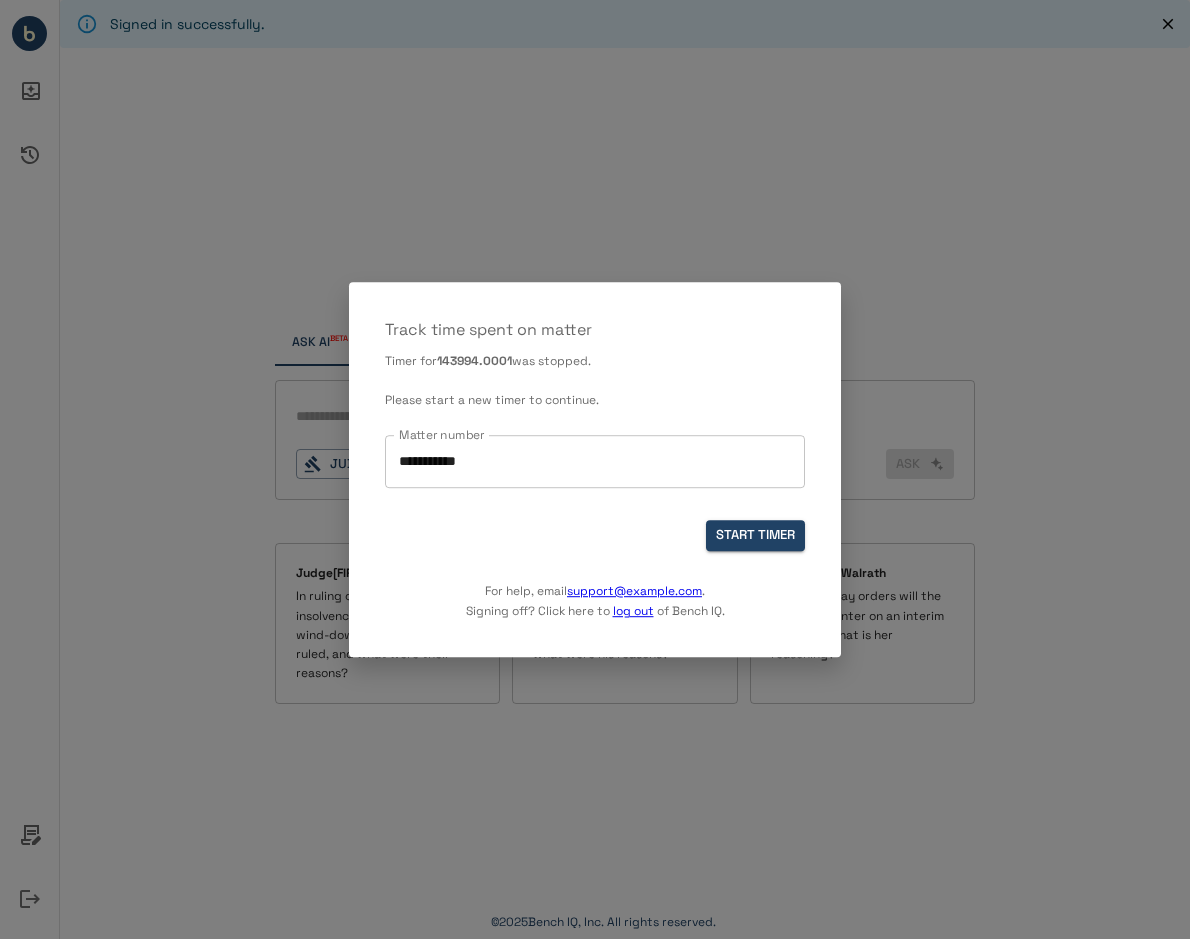 scroll, scrollTop: 0, scrollLeft: 0, axis: both 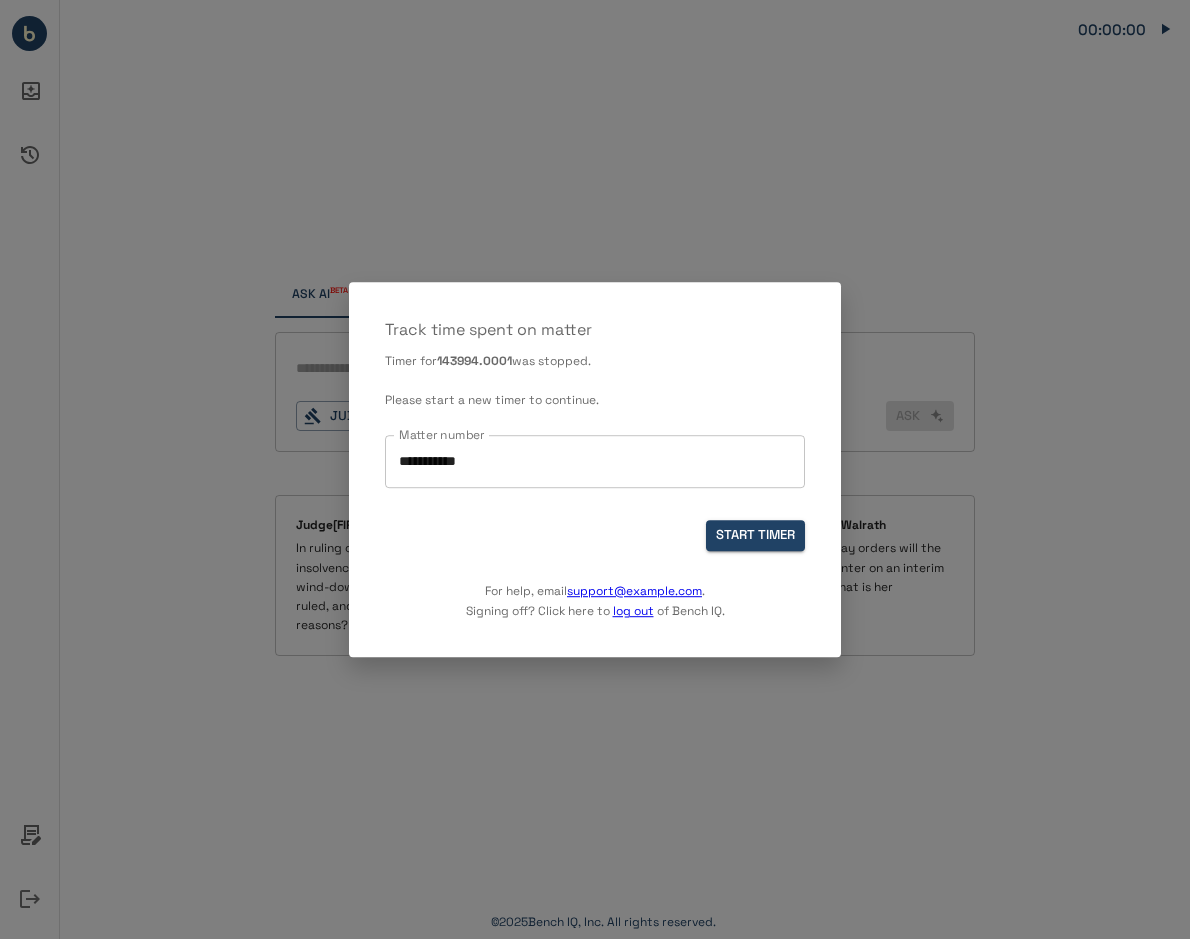 click at bounding box center (595, 469) 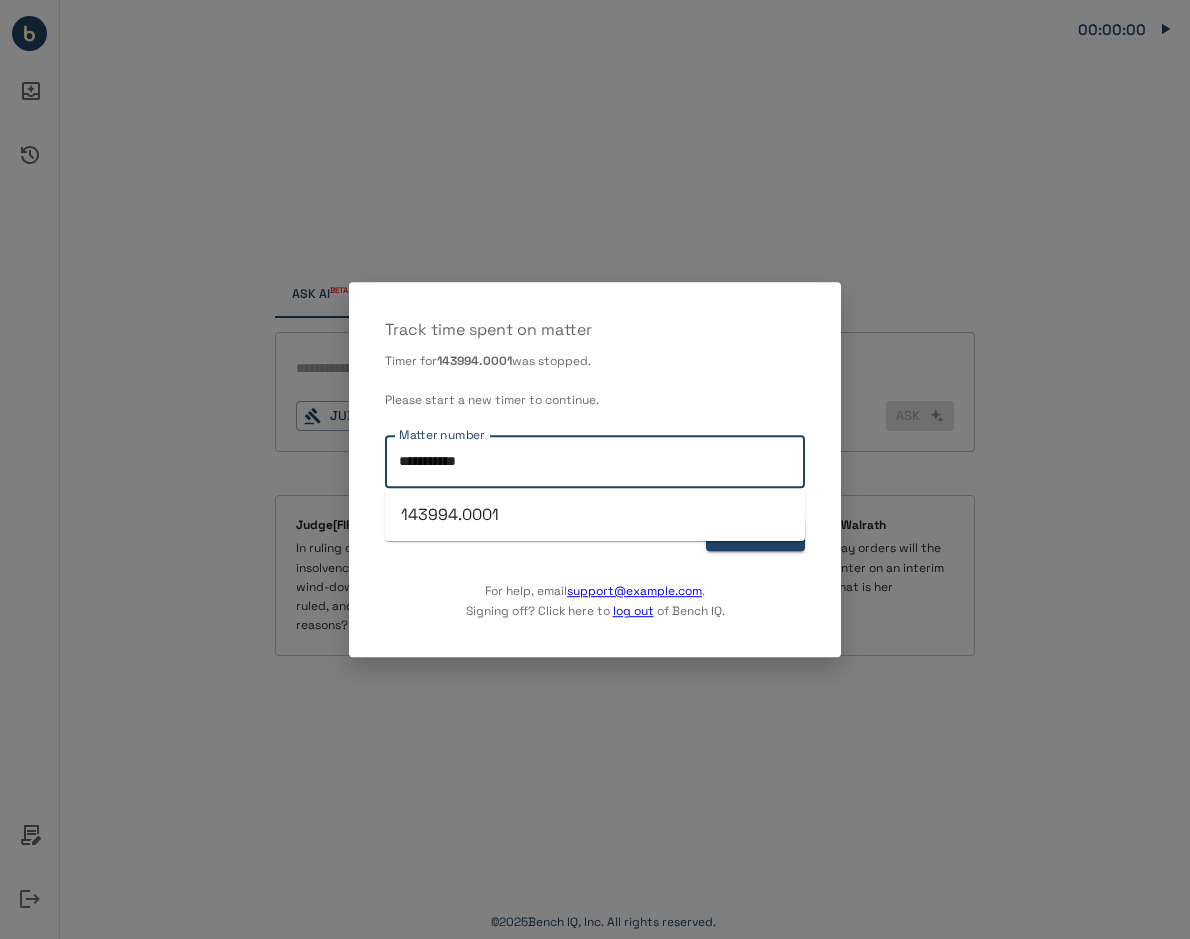 drag, startPoint x: 434, startPoint y: 462, endPoint x: 272, endPoint y: 462, distance: 162 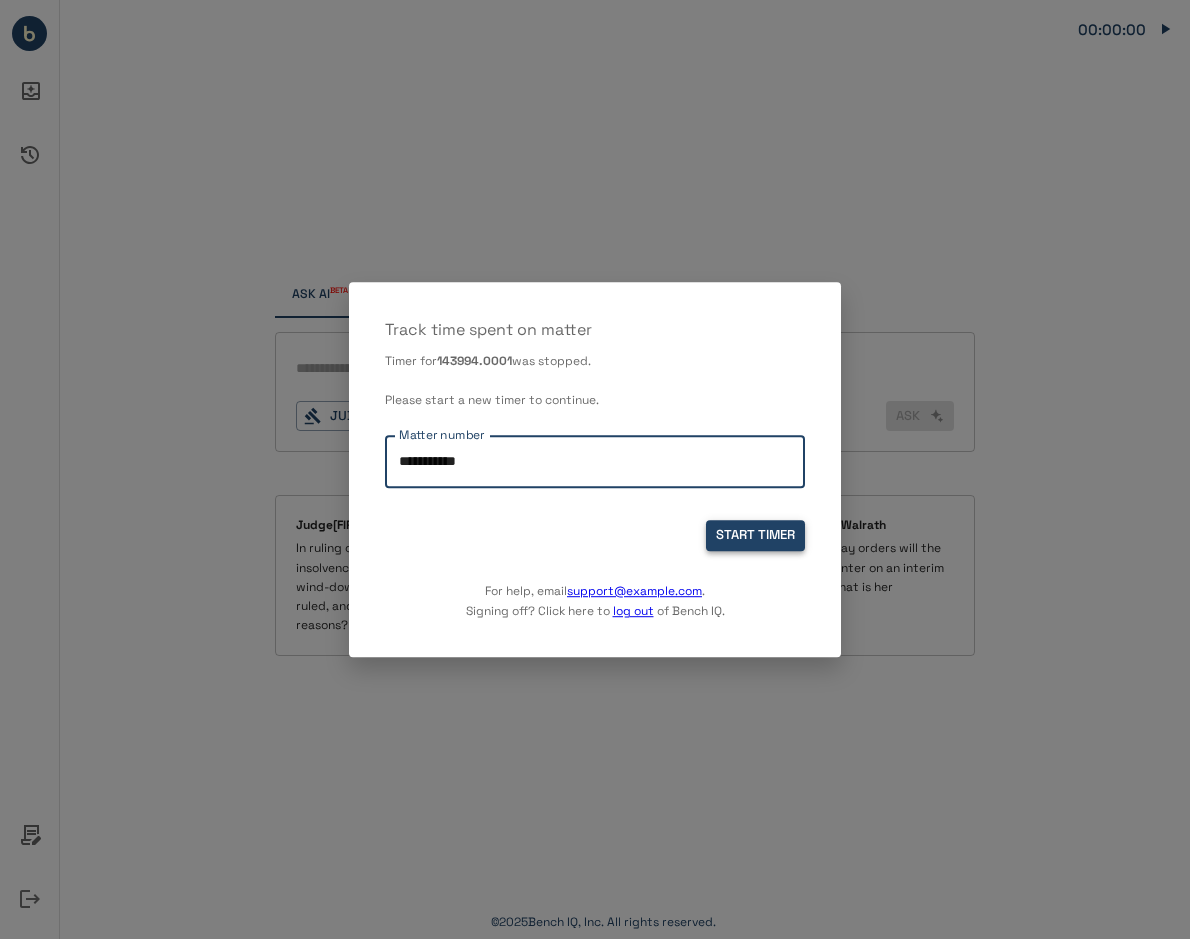 type on "**********" 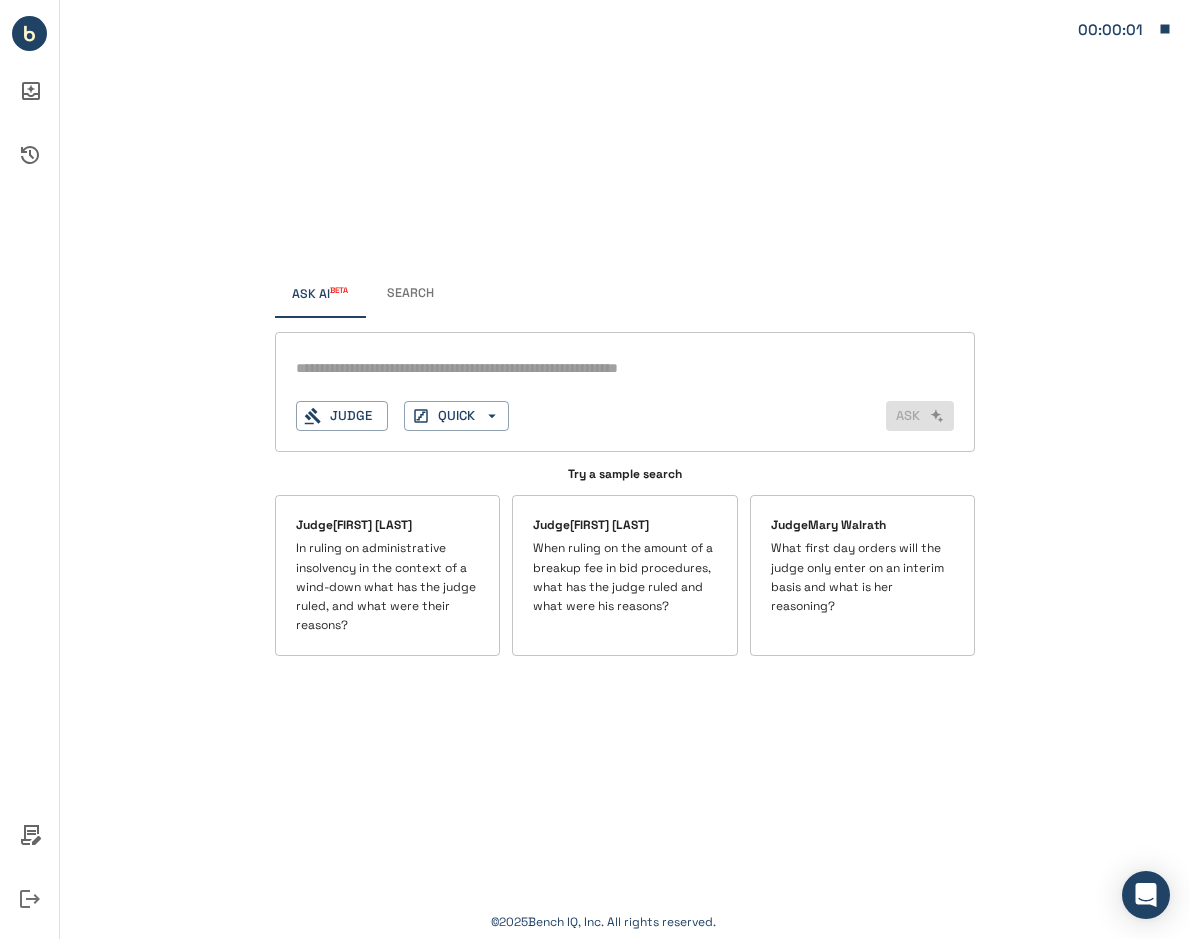 click at bounding box center (596, 368) 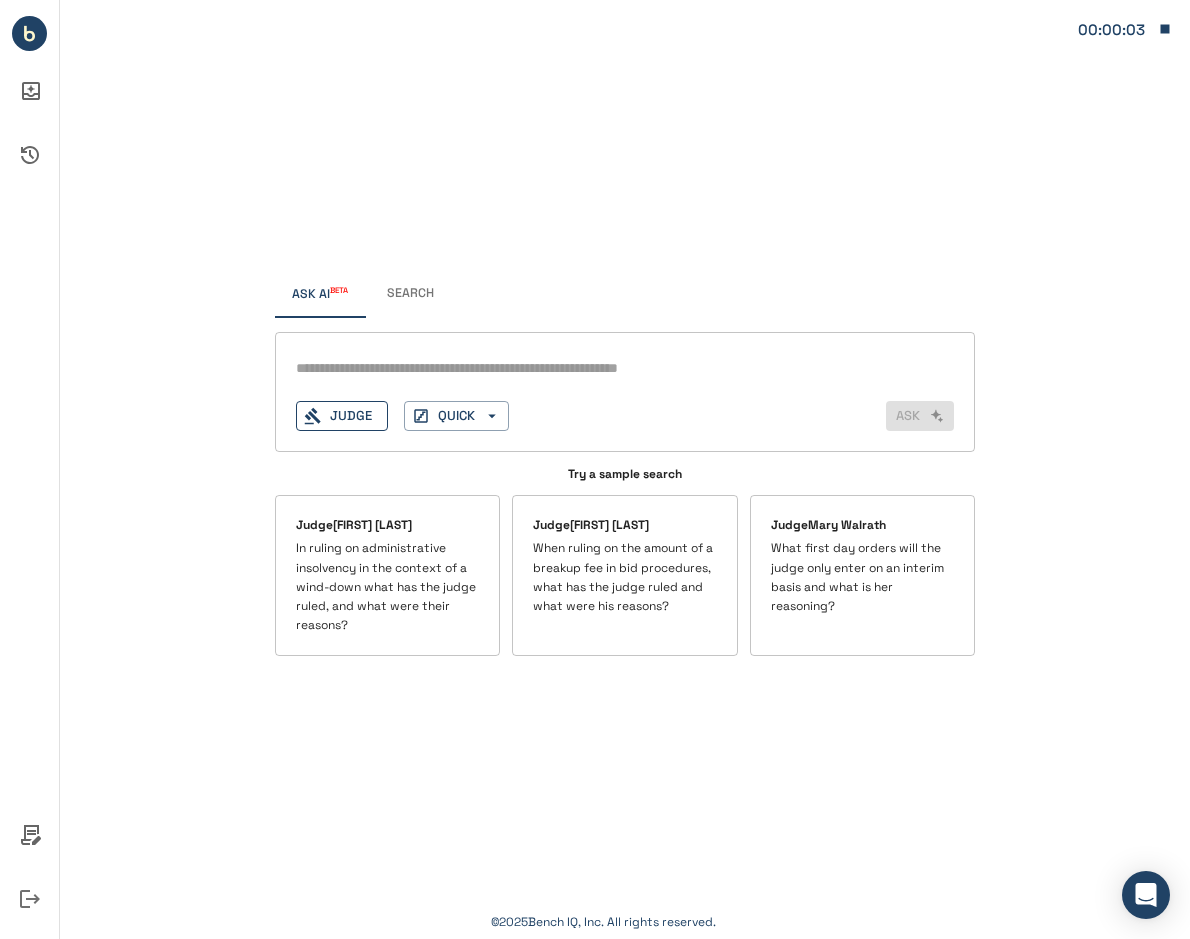 click on "Judge" at bounding box center [342, 416] 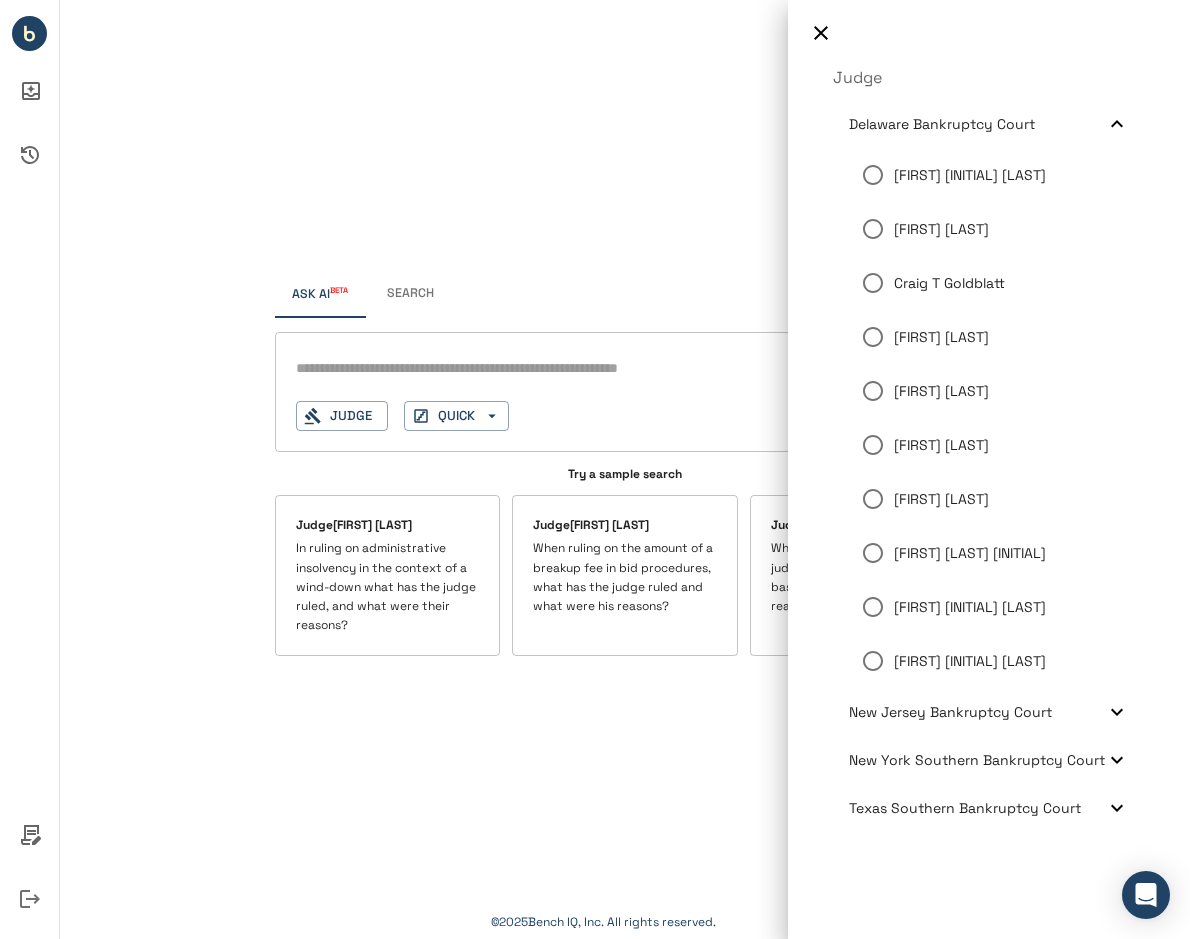 click on "Delaware Bankruptcy Court" at bounding box center (942, 124) 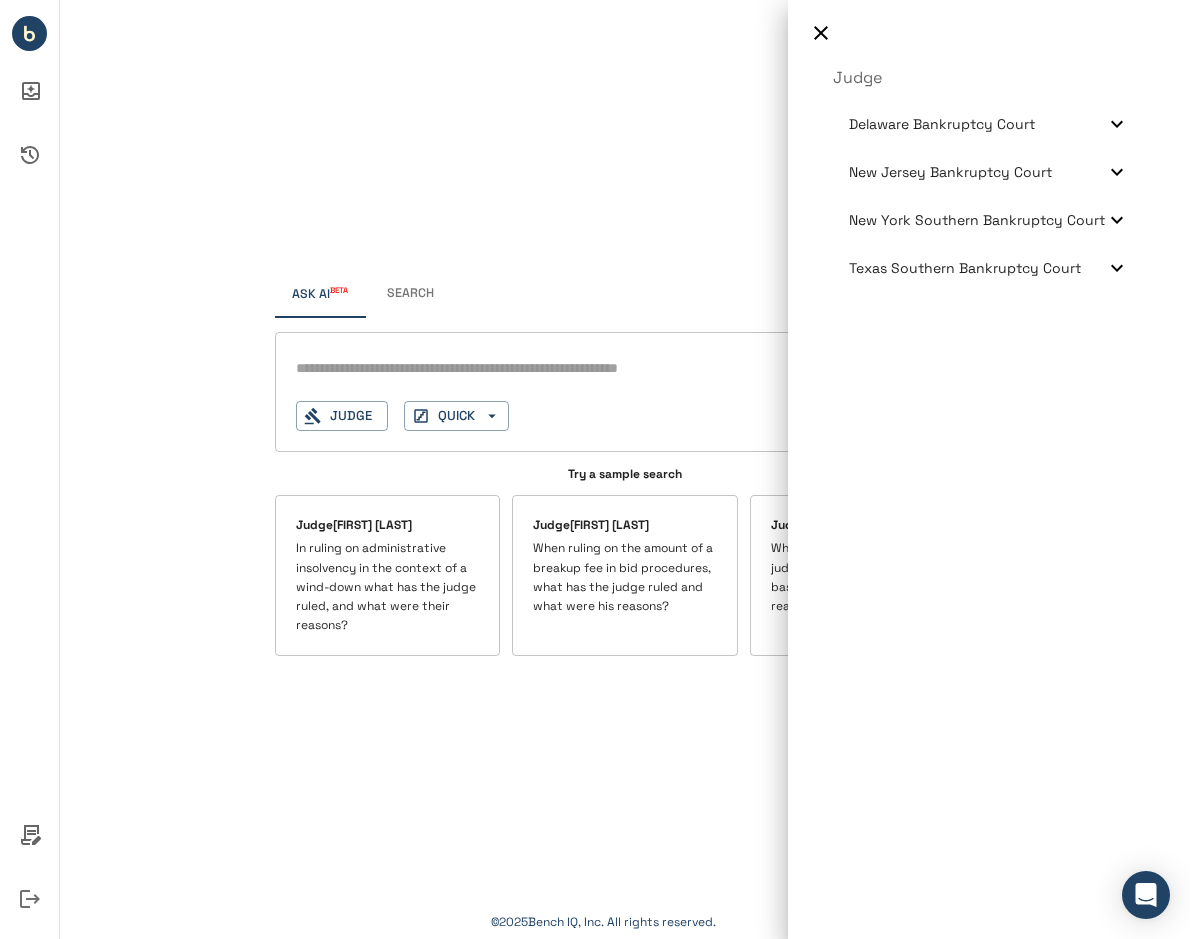 click on "Delaware Bankruptcy Court" at bounding box center [942, 124] 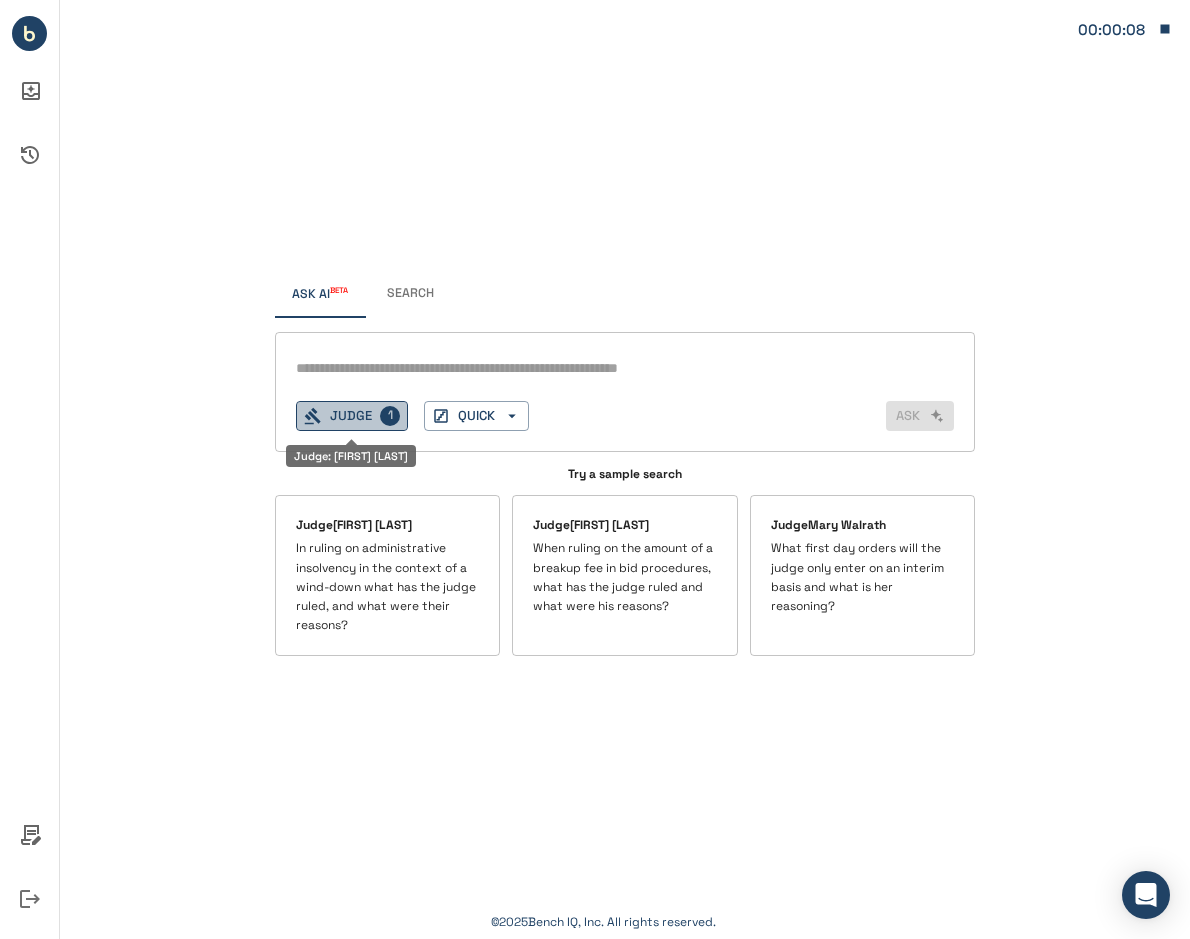 click on "Judge 1" at bounding box center (352, 416) 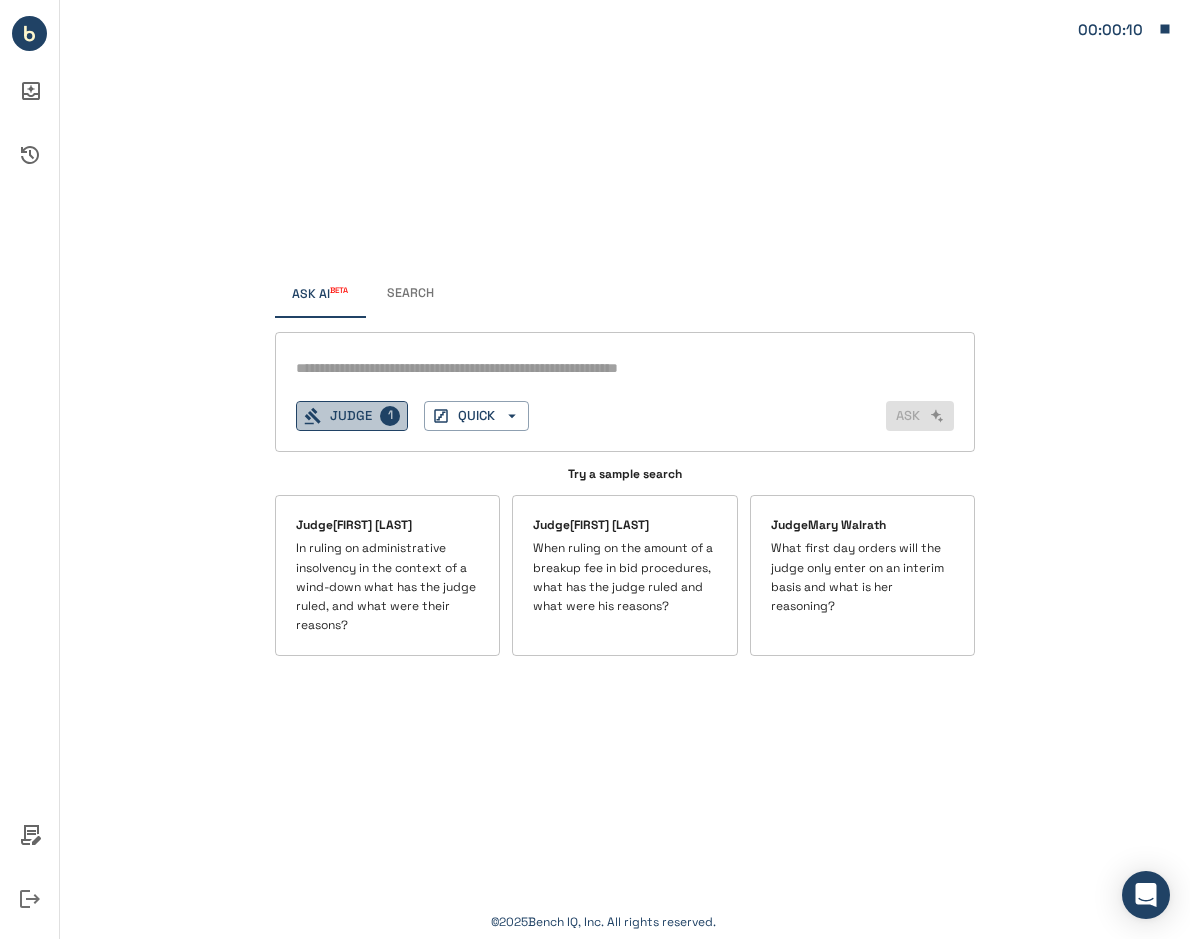click on "Judge 1" at bounding box center (352, 416) 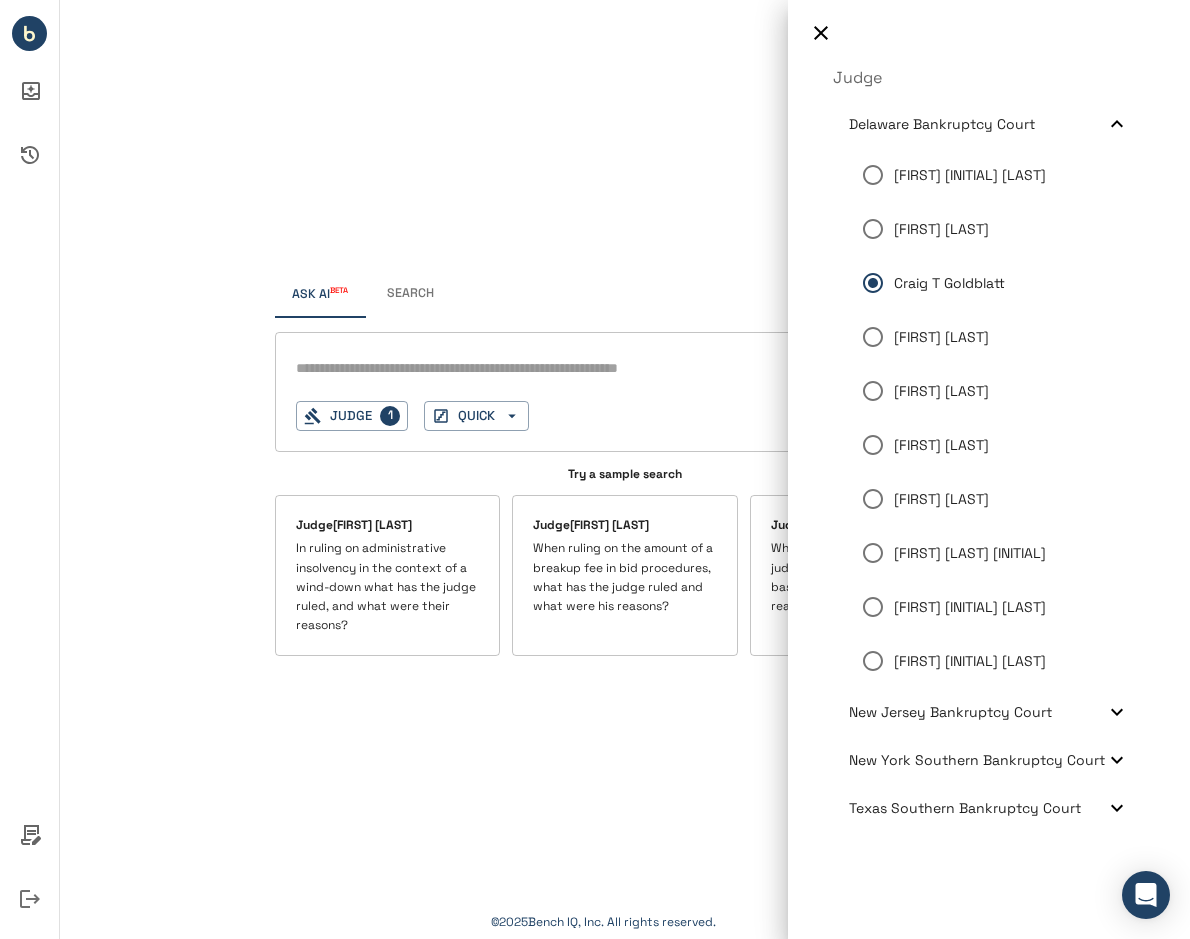 click on "Delaware Bankruptcy Court" at bounding box center [942, 124] 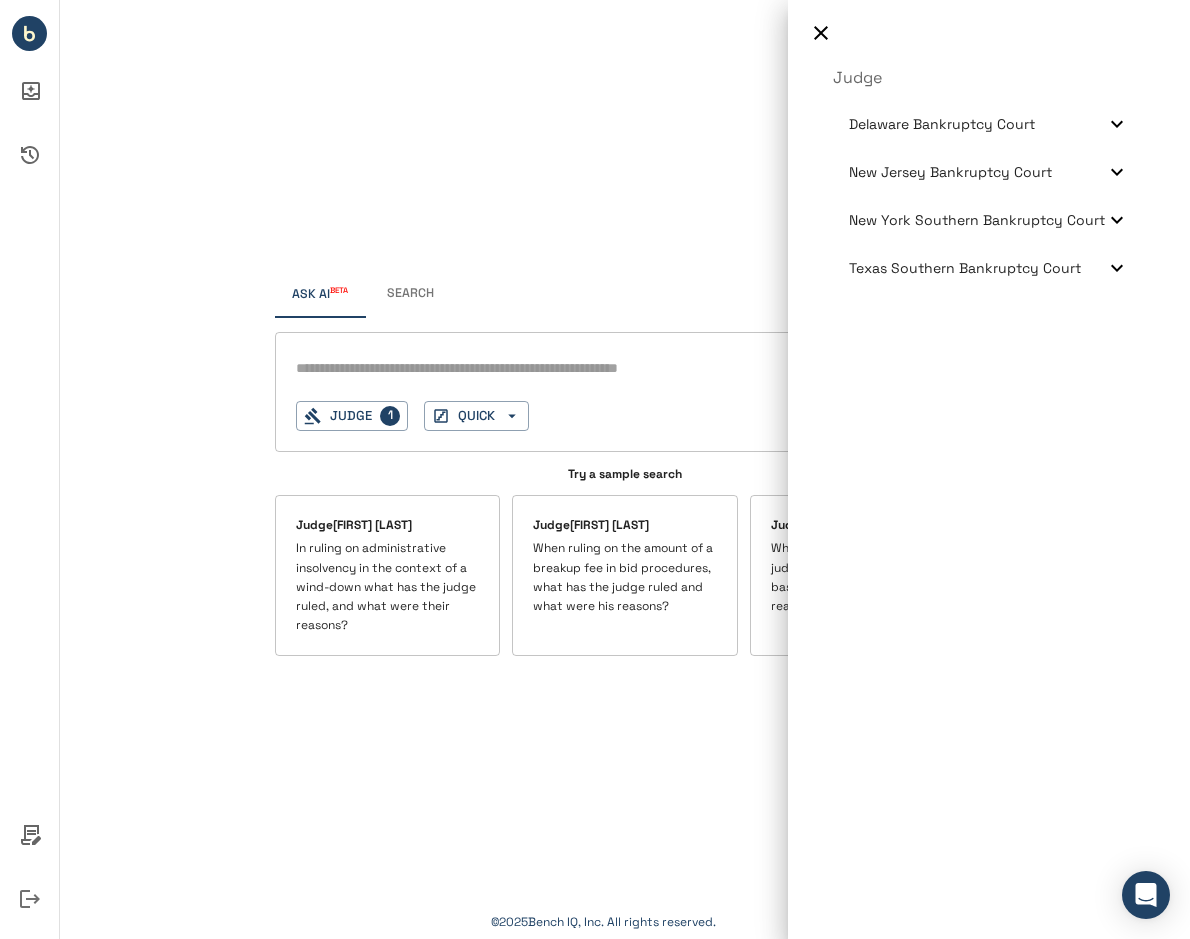 click on "Delaware Bankruptcy Court" at bounding box center [989, 124] 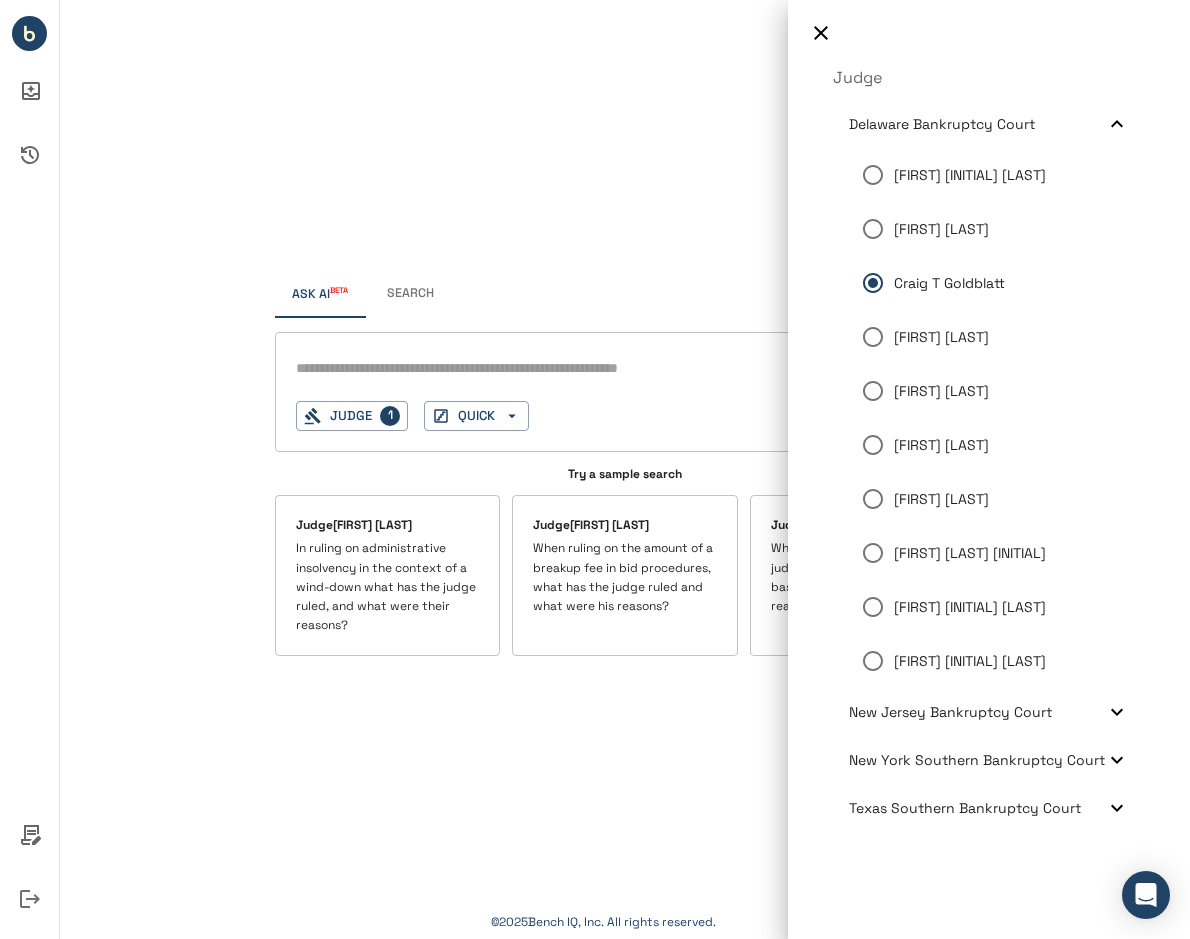 click on "[FIRST] [LAST]" at bounding box center (941, 391) 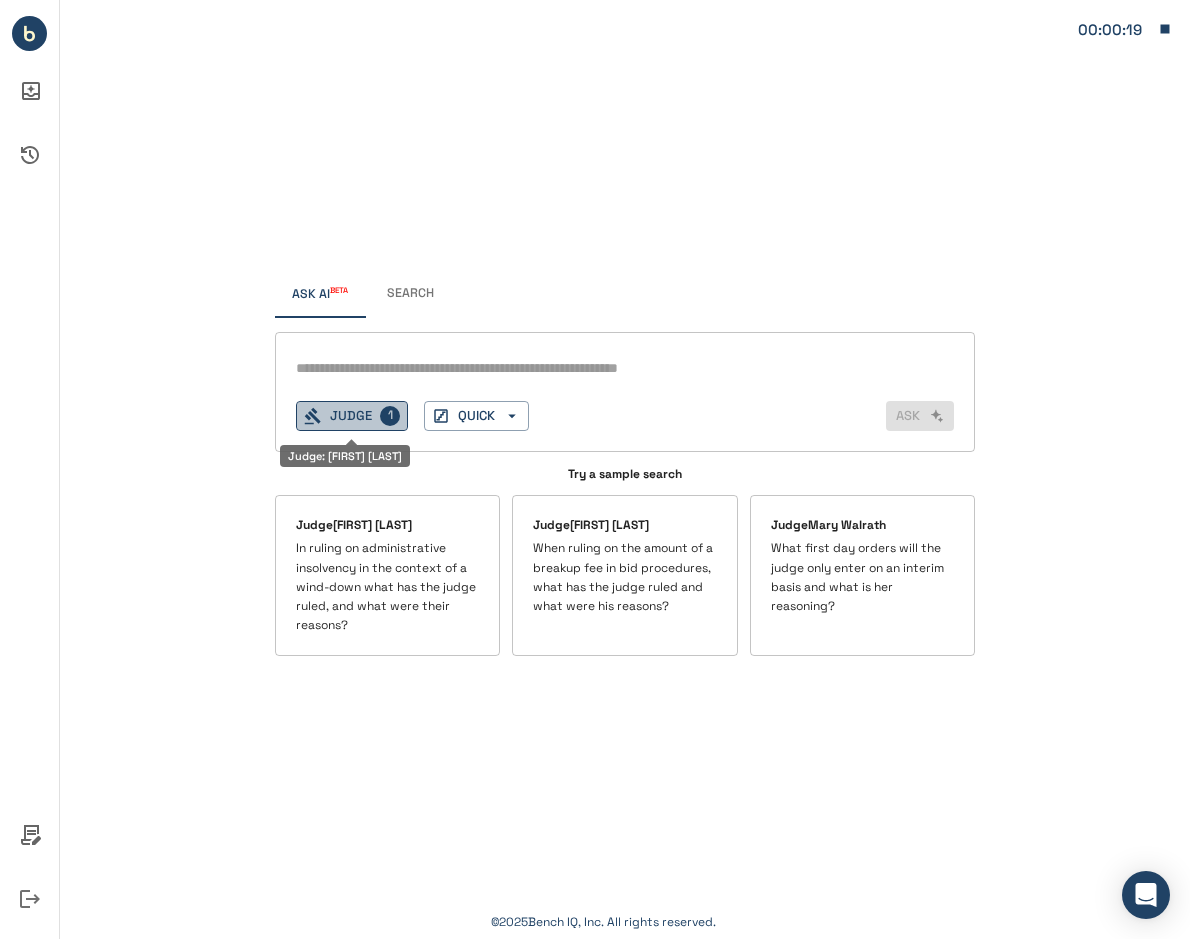 click on "Judge 1" at bounding box center [352, 416] 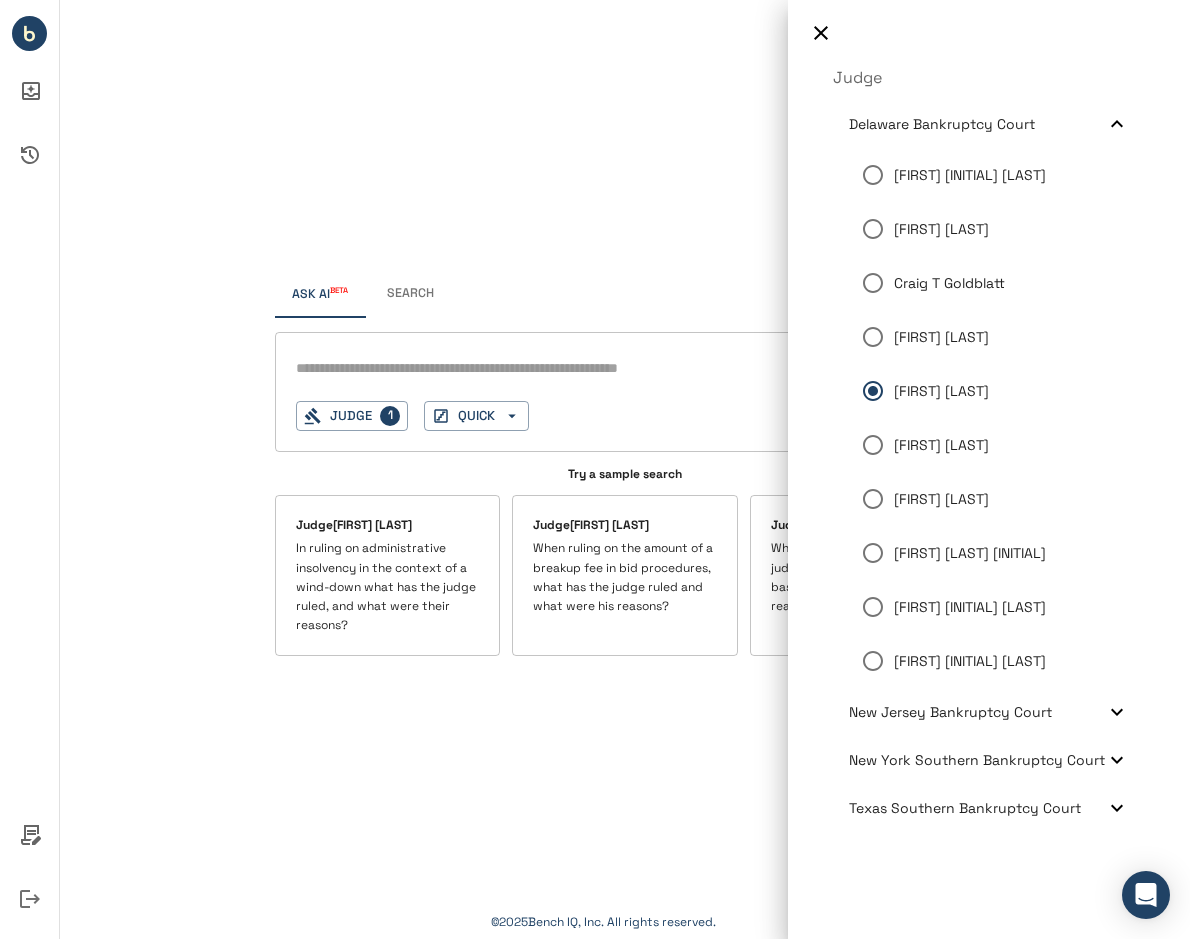 click on "Delaware Bankruptcy Court" at bounding box center [989, 124] 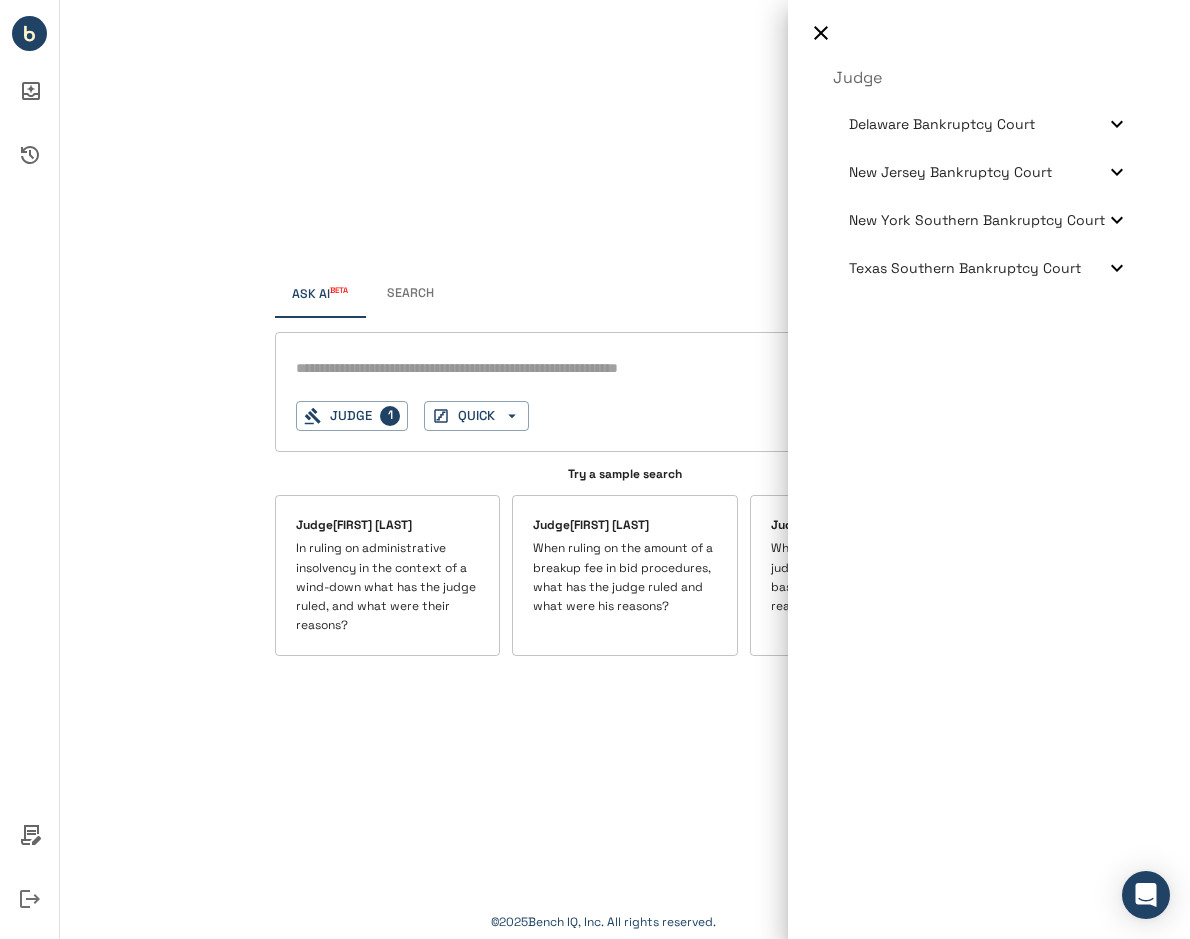 click on "Delaware Bankruptcy Court" at bounding box center (989, 124) 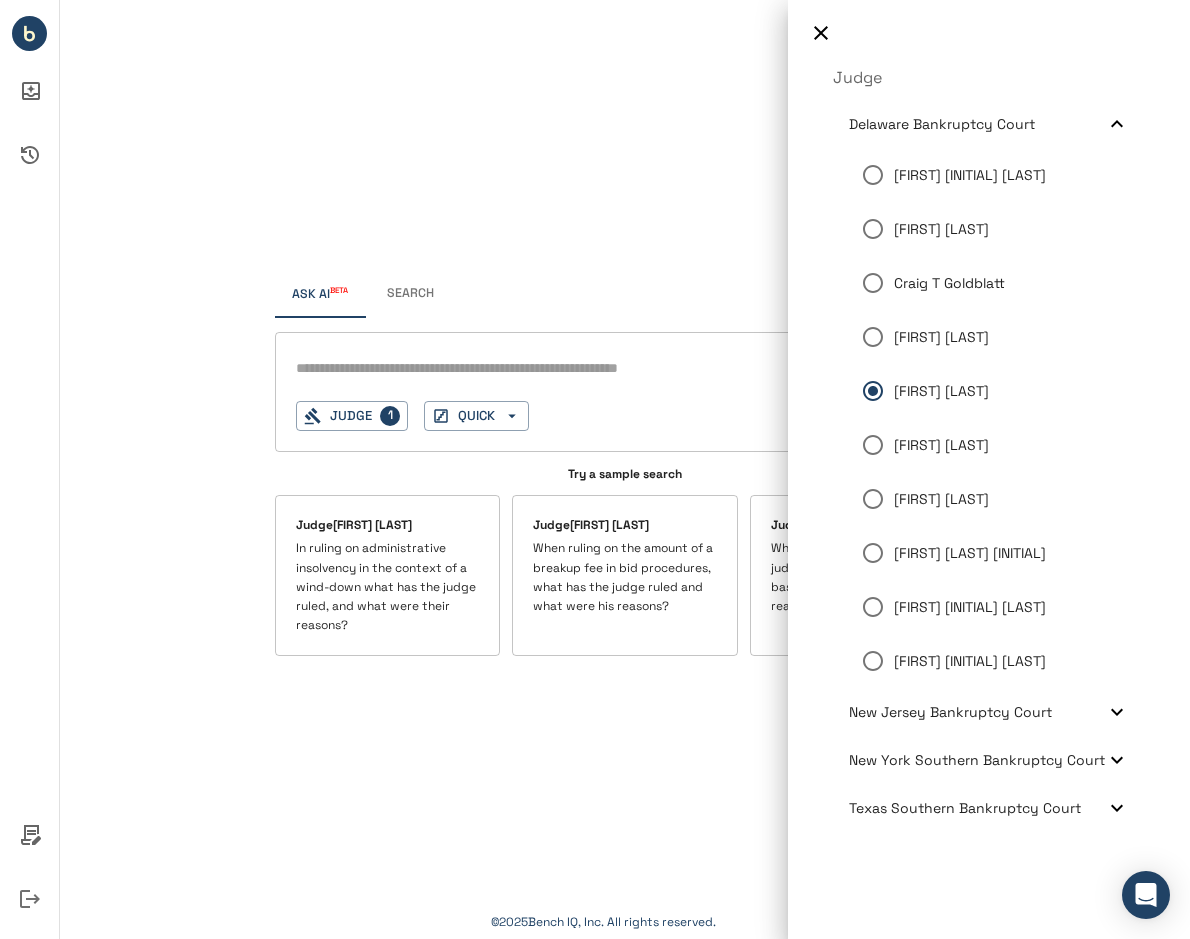click on "Delaware Bankruptcy Court" at bounding box center [942, 124] 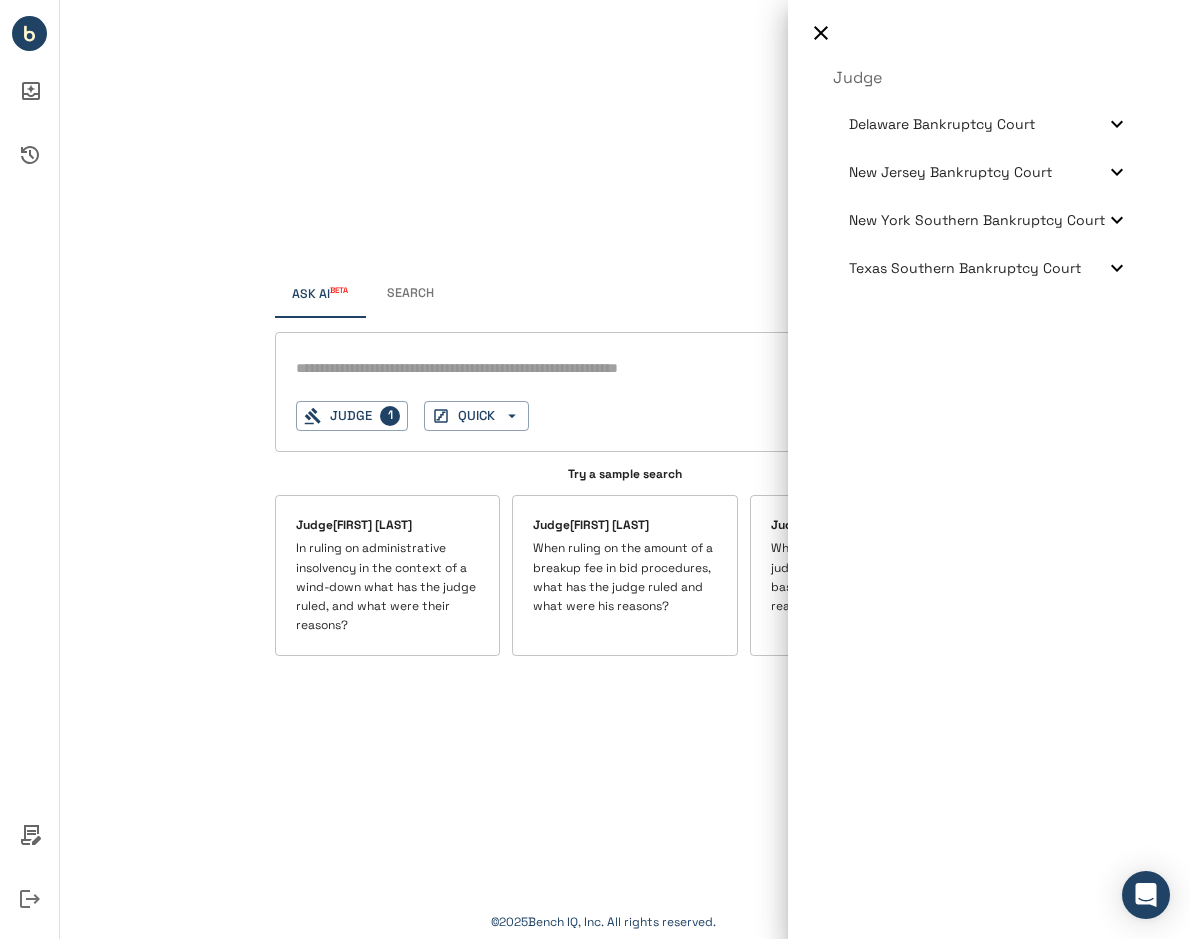 click at bounding box center [595, 469] 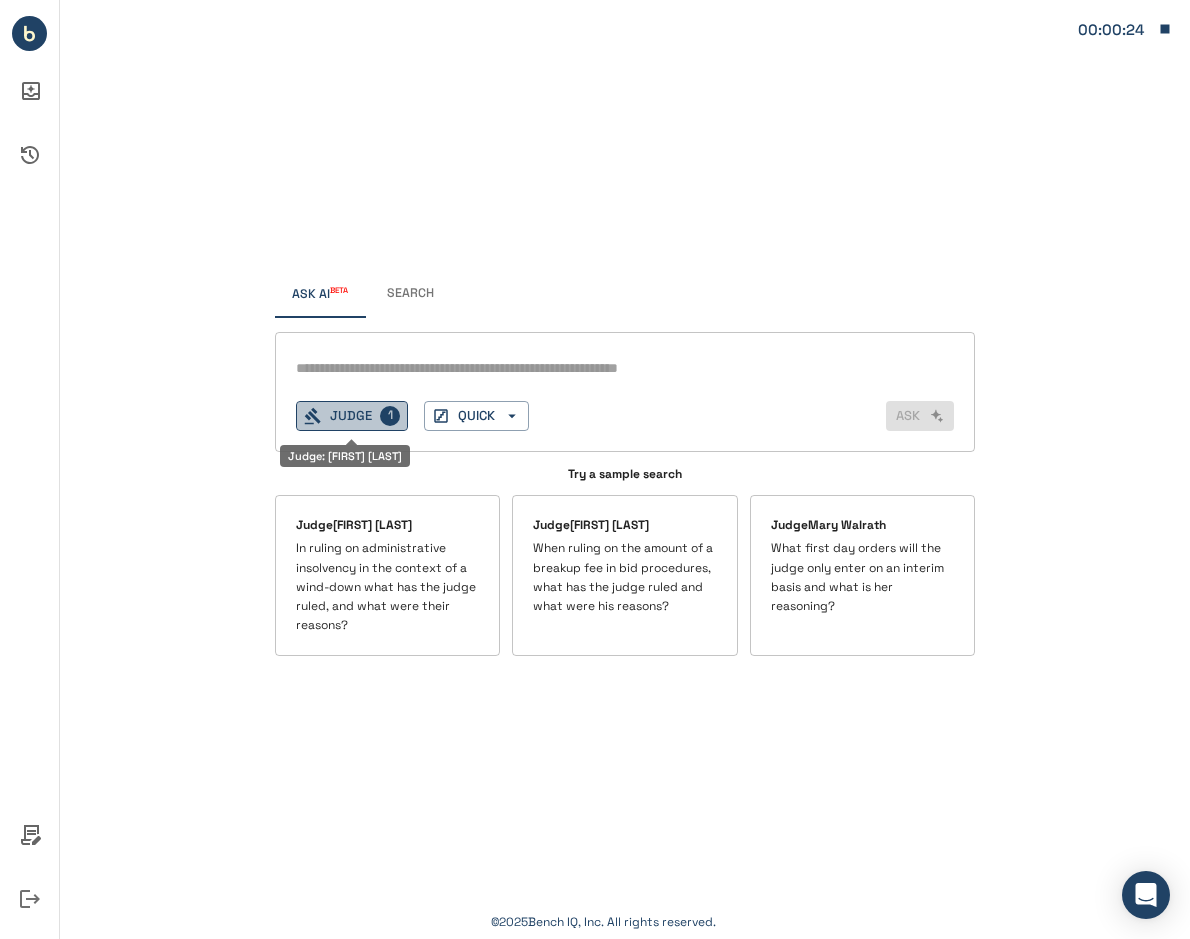 click on "Judge 1" at bounding box center [352, 416] 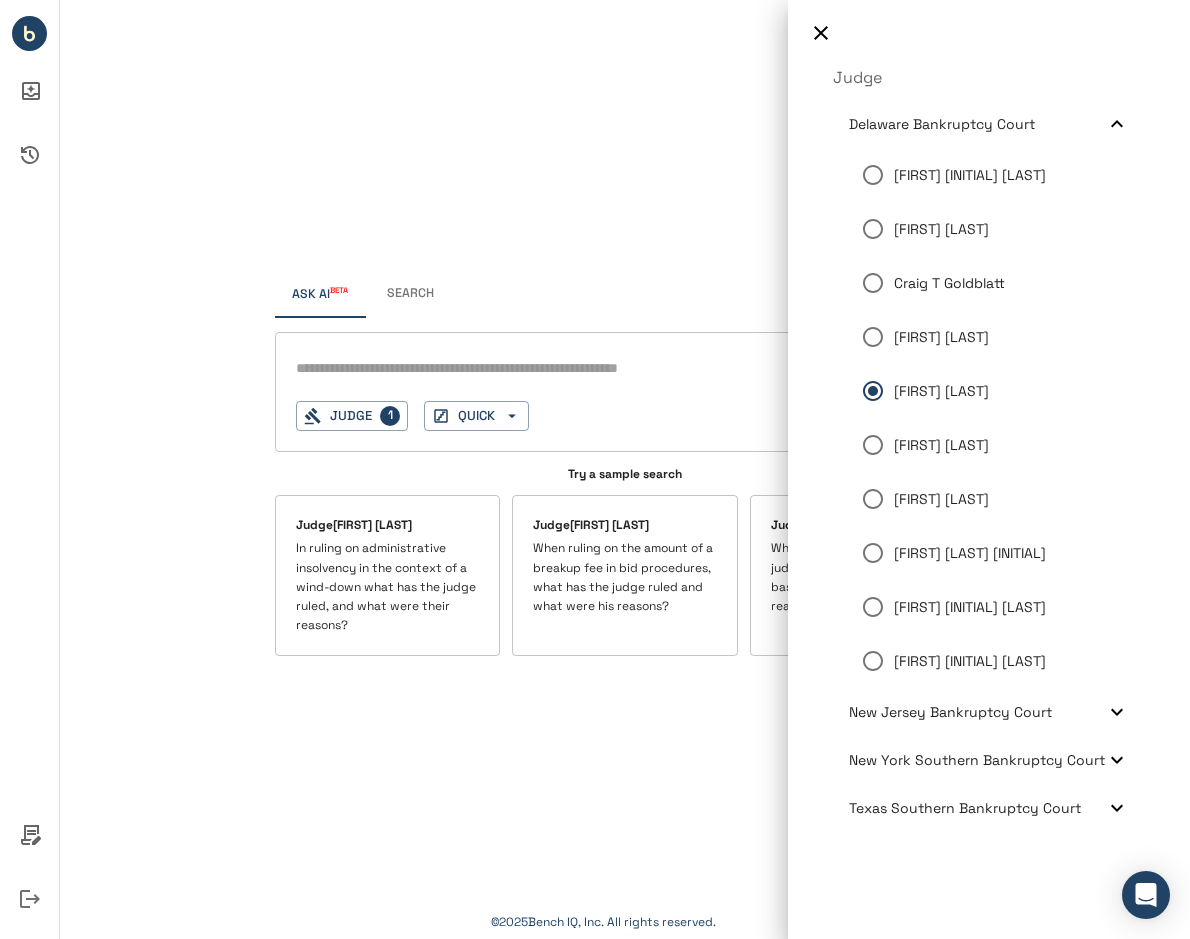 click on "[FIRST] [LAST]" at bounding box center [1004, 391] 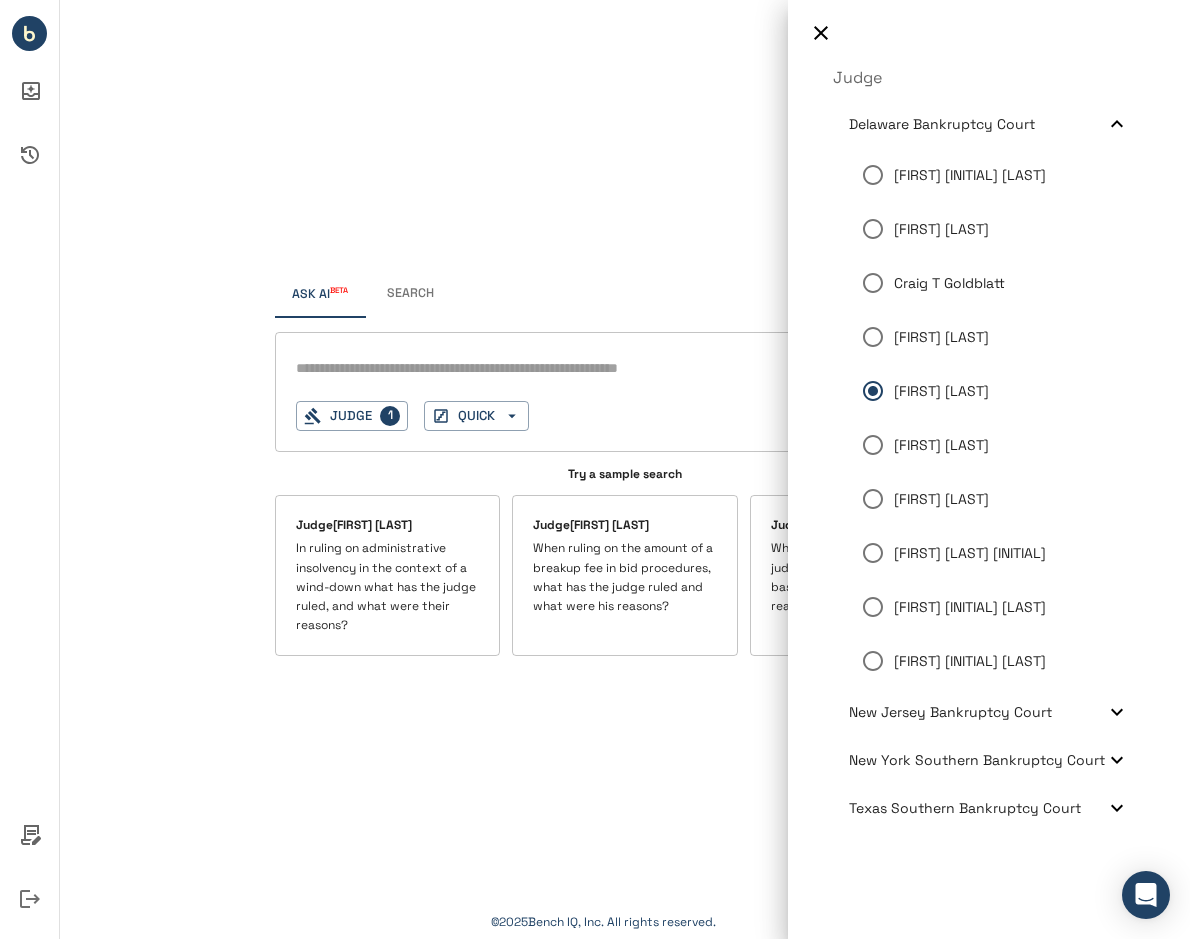 click 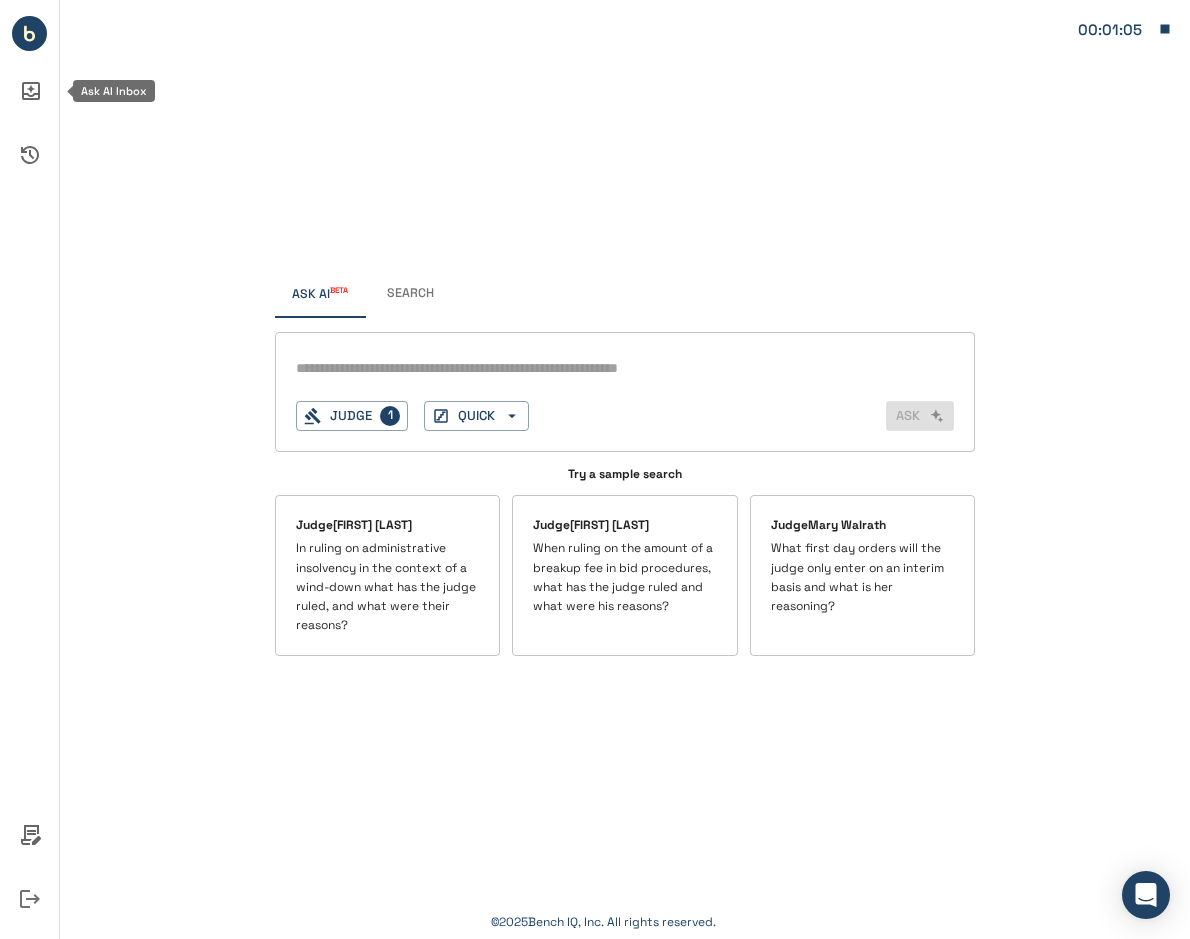 click 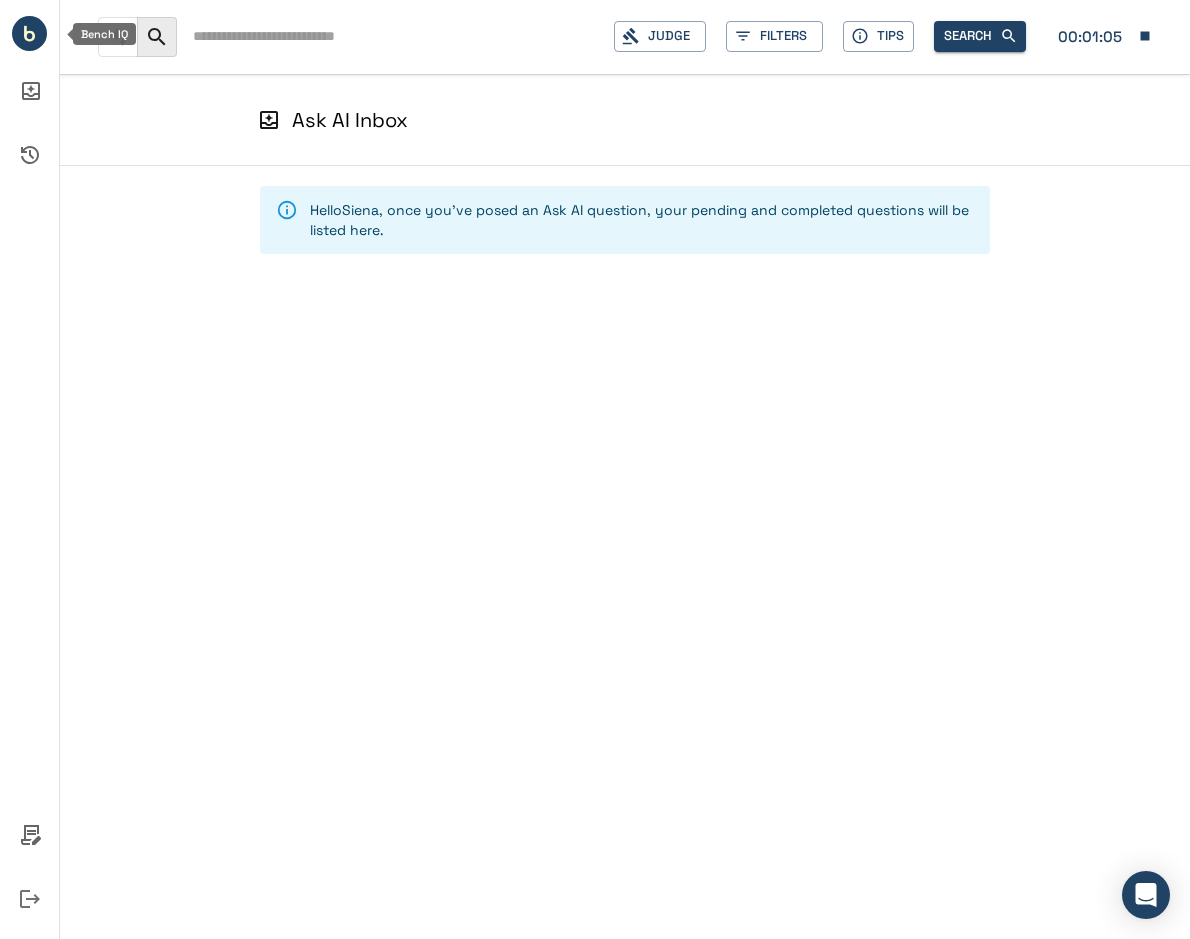 click 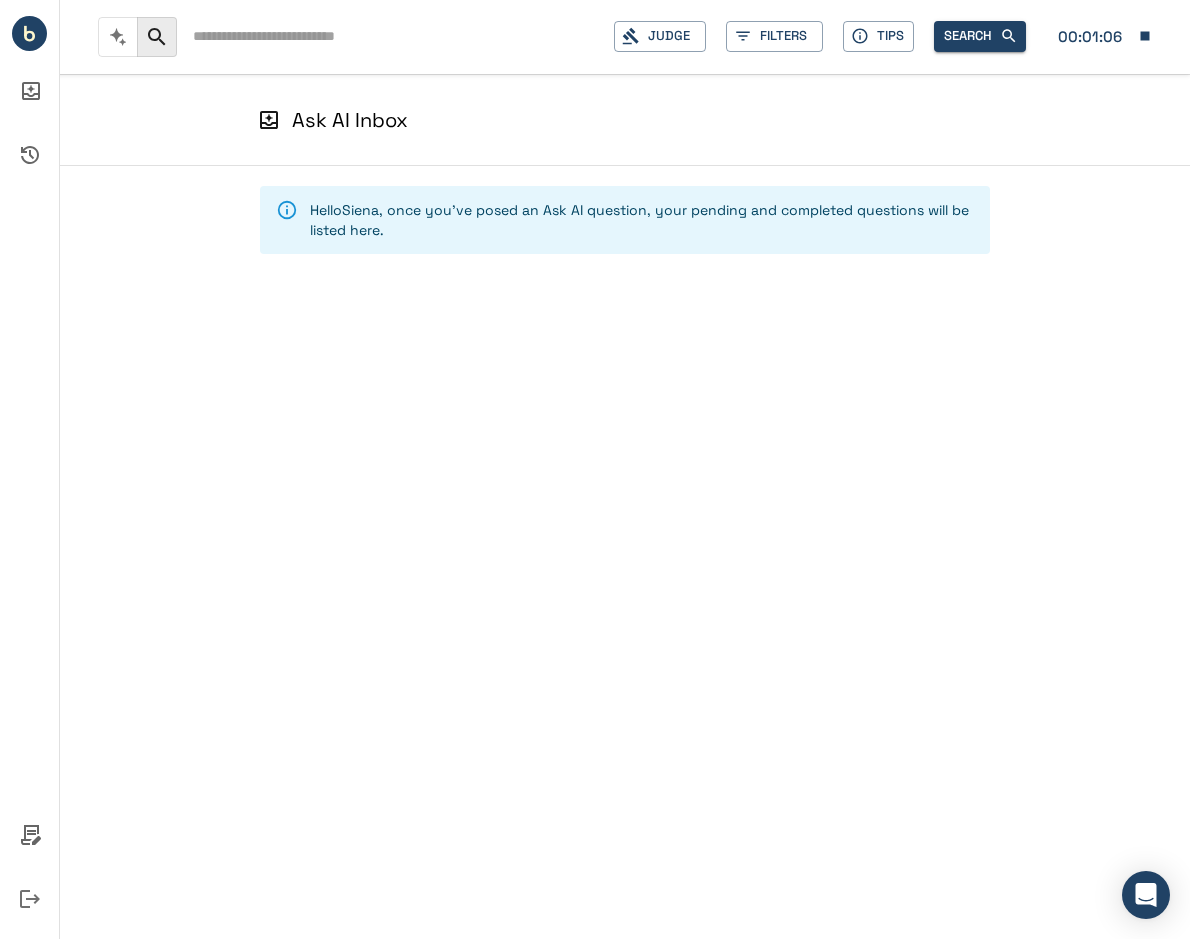 drag, startPoint x: 533, startPoint y: 98, endPoint x: 418, endPoint y: 116, distance: 116.40017 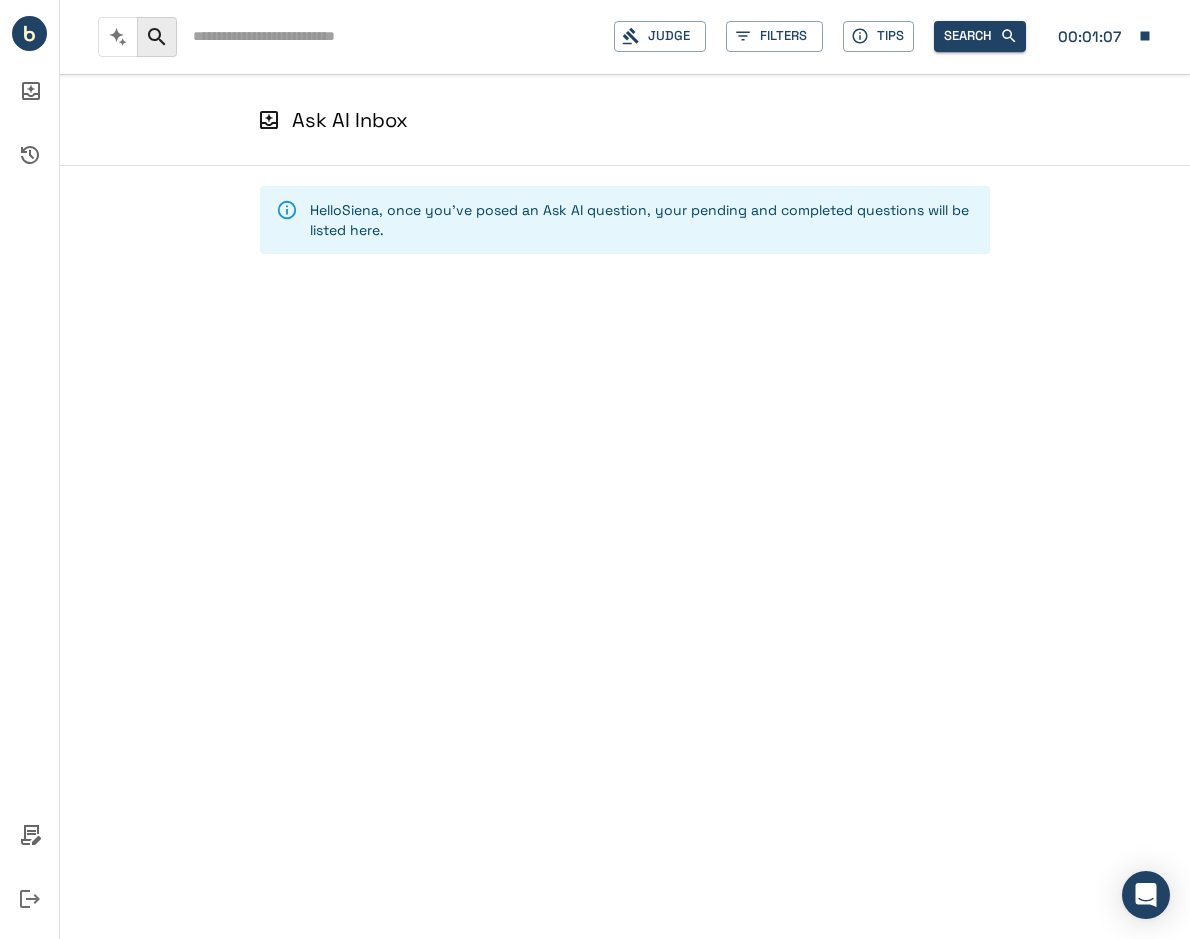 click on "Ask AI Inbox" at bounding box center (350, 120) 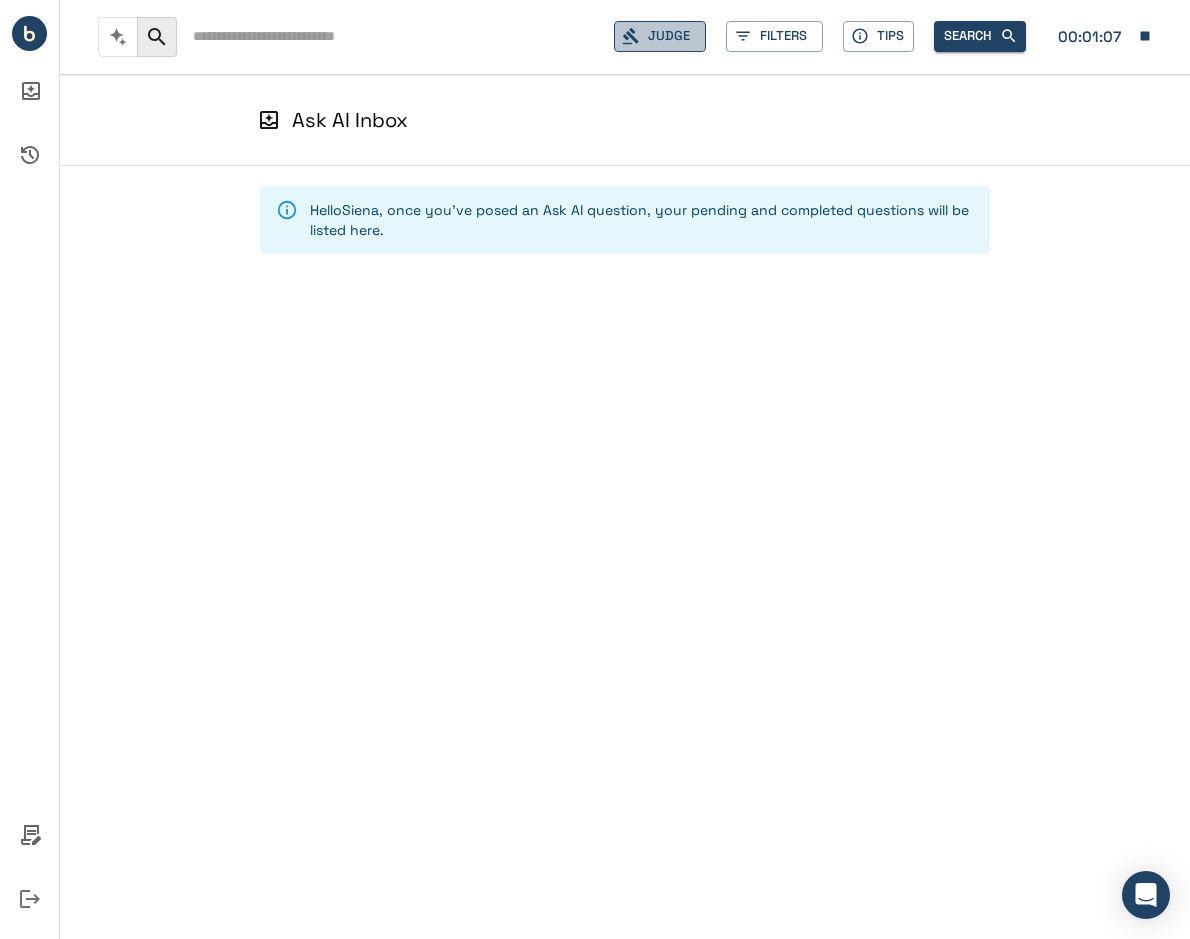 click on "Judge" at bounding box center (660, 36) 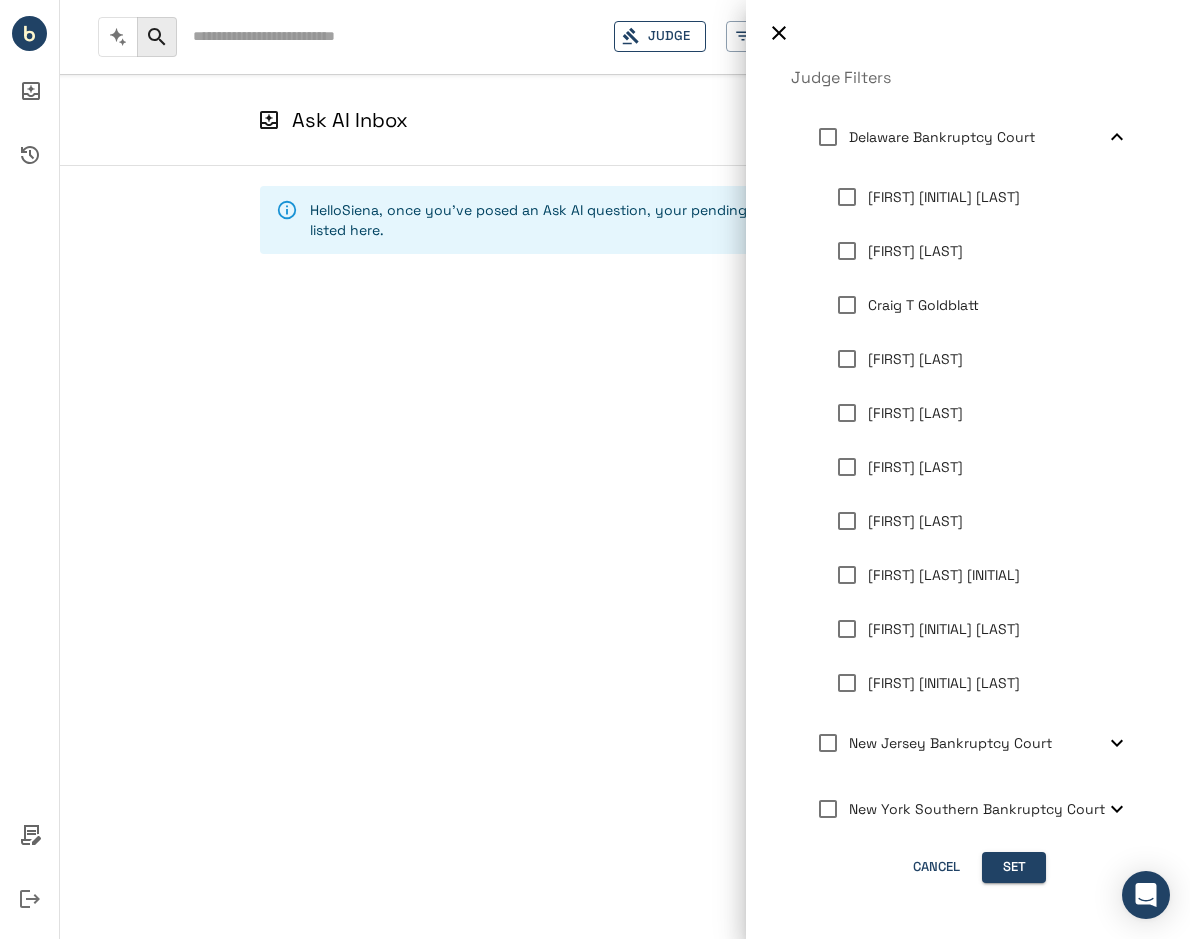 click at bounding box center [595, 469] 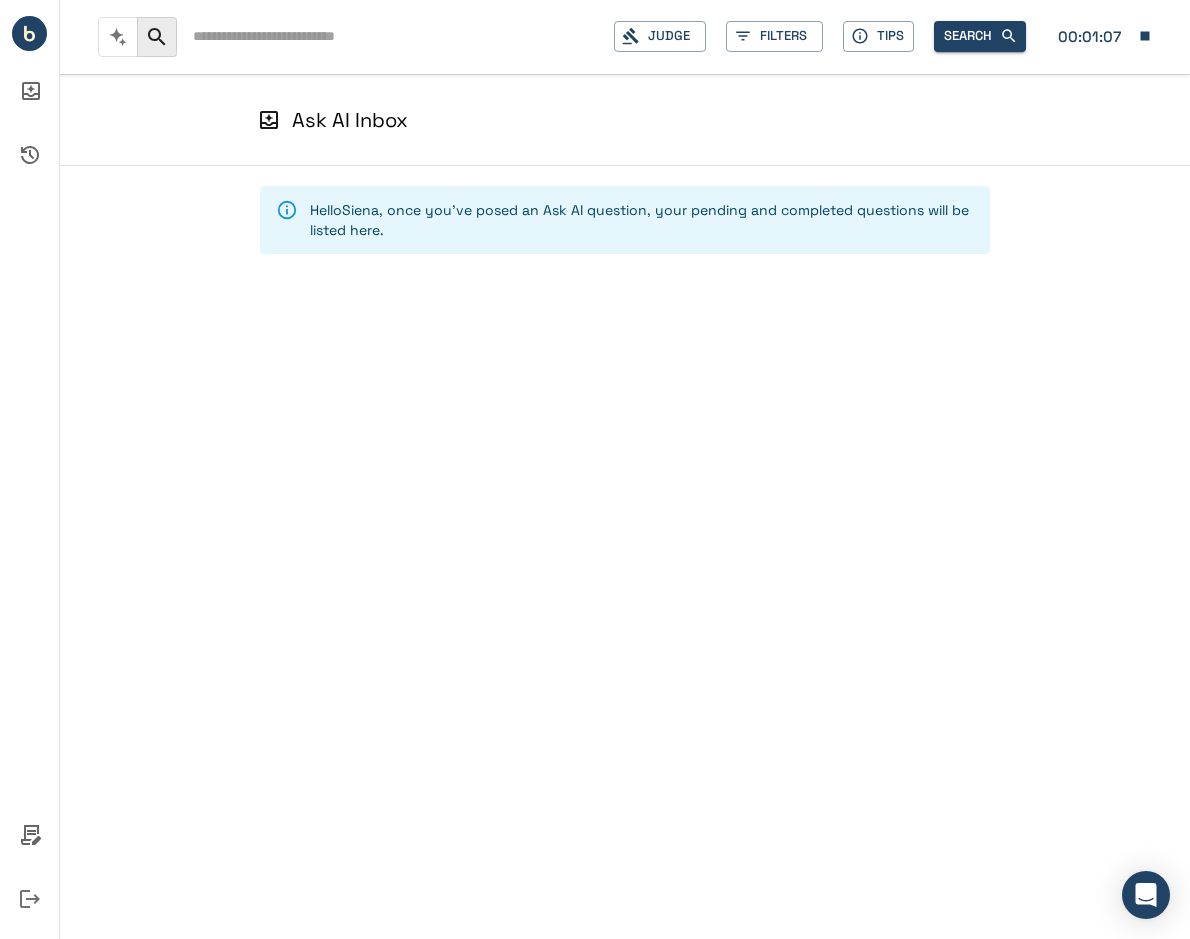 click on "Ask AI Inbox" at bounding box center (617, 120) 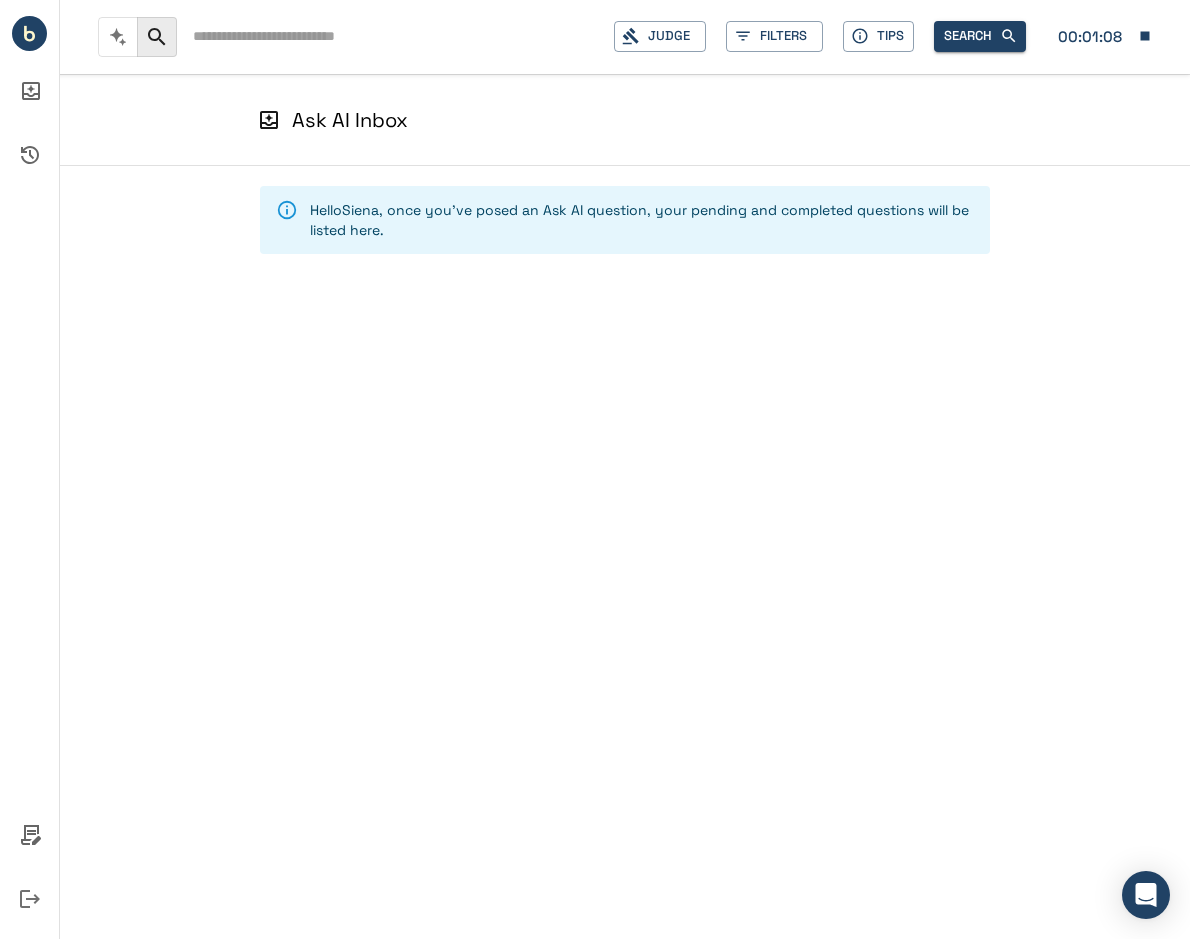 click 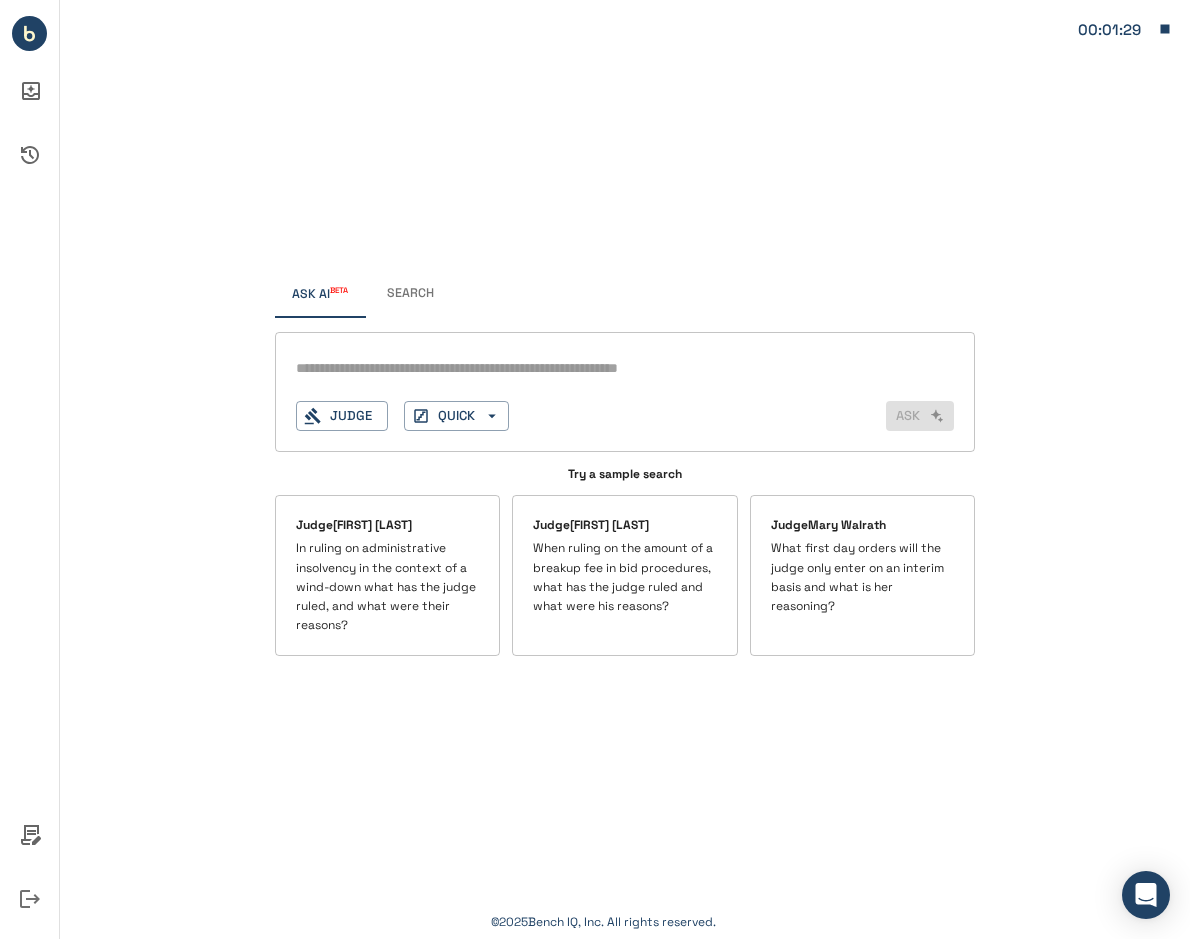 click at bounding box center (596, 368) 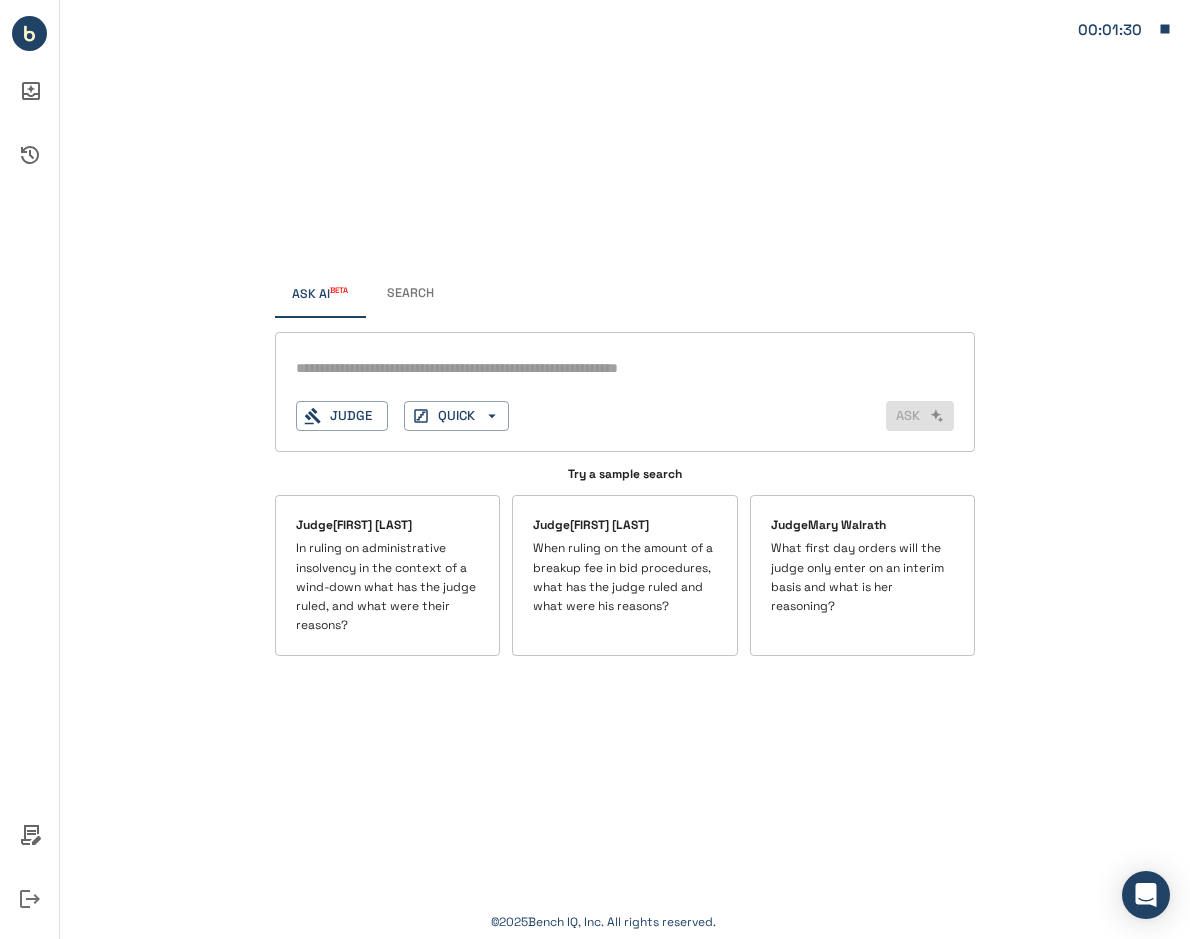 click on "Search" at bounding box center [410, 294] 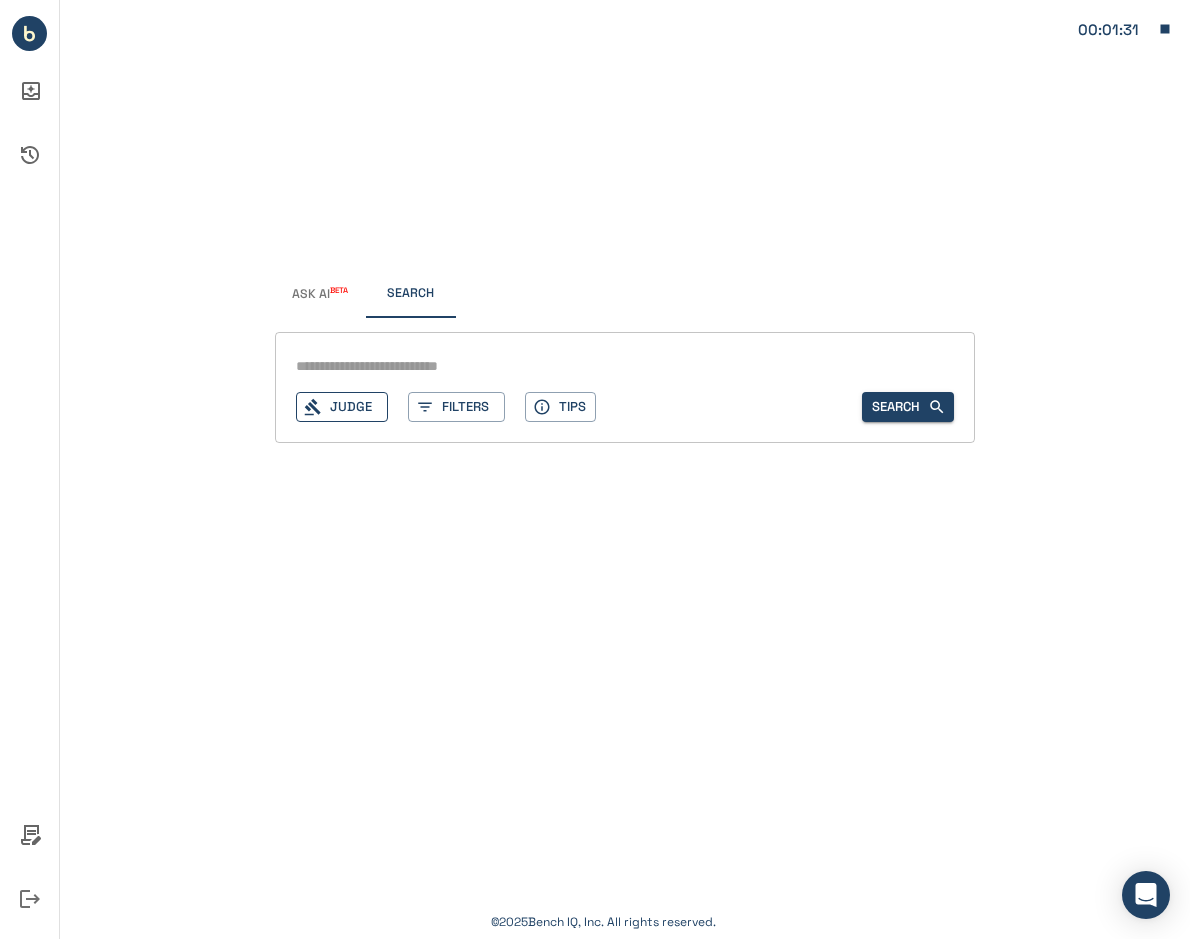 click on "Judge" at bounding box center [342, 407] 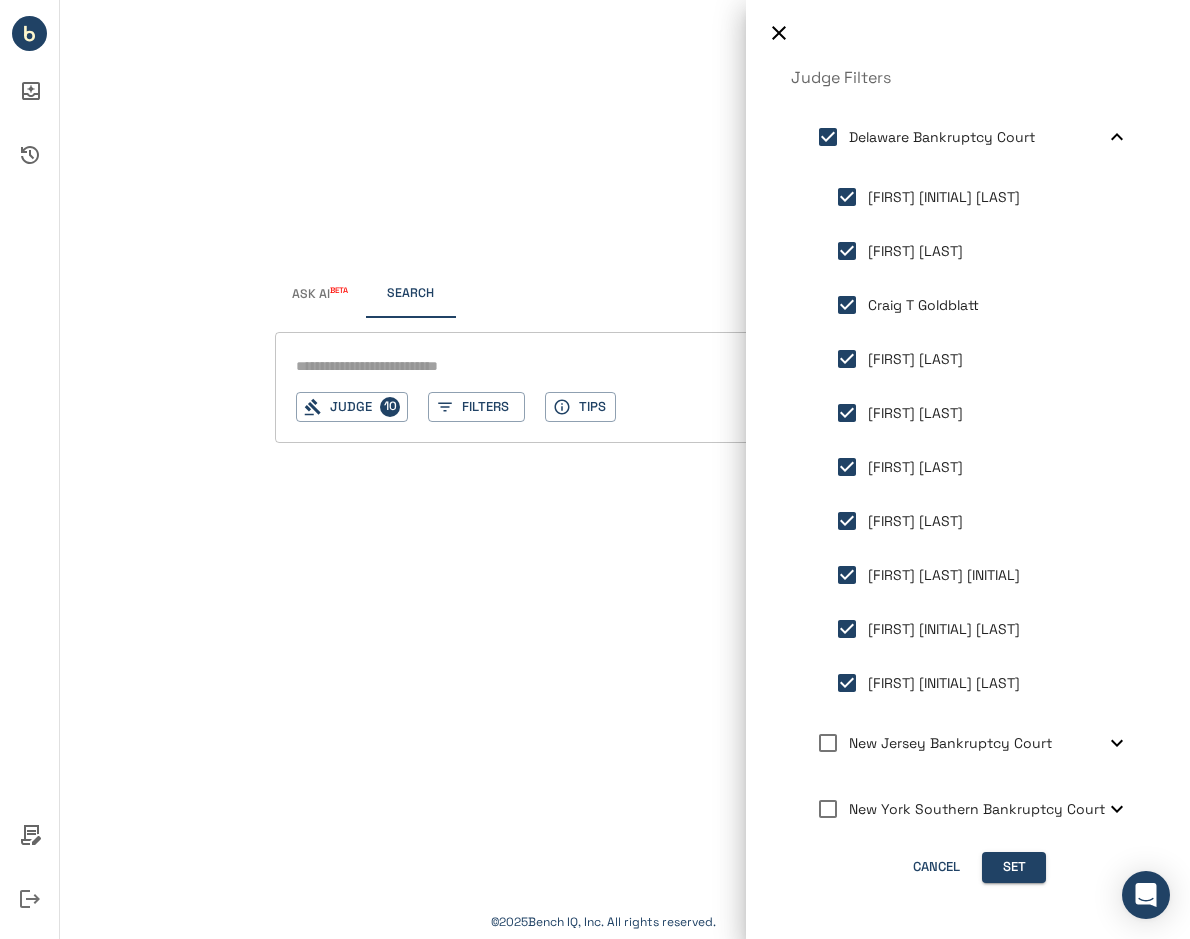 click at bounding box center (595, 469) 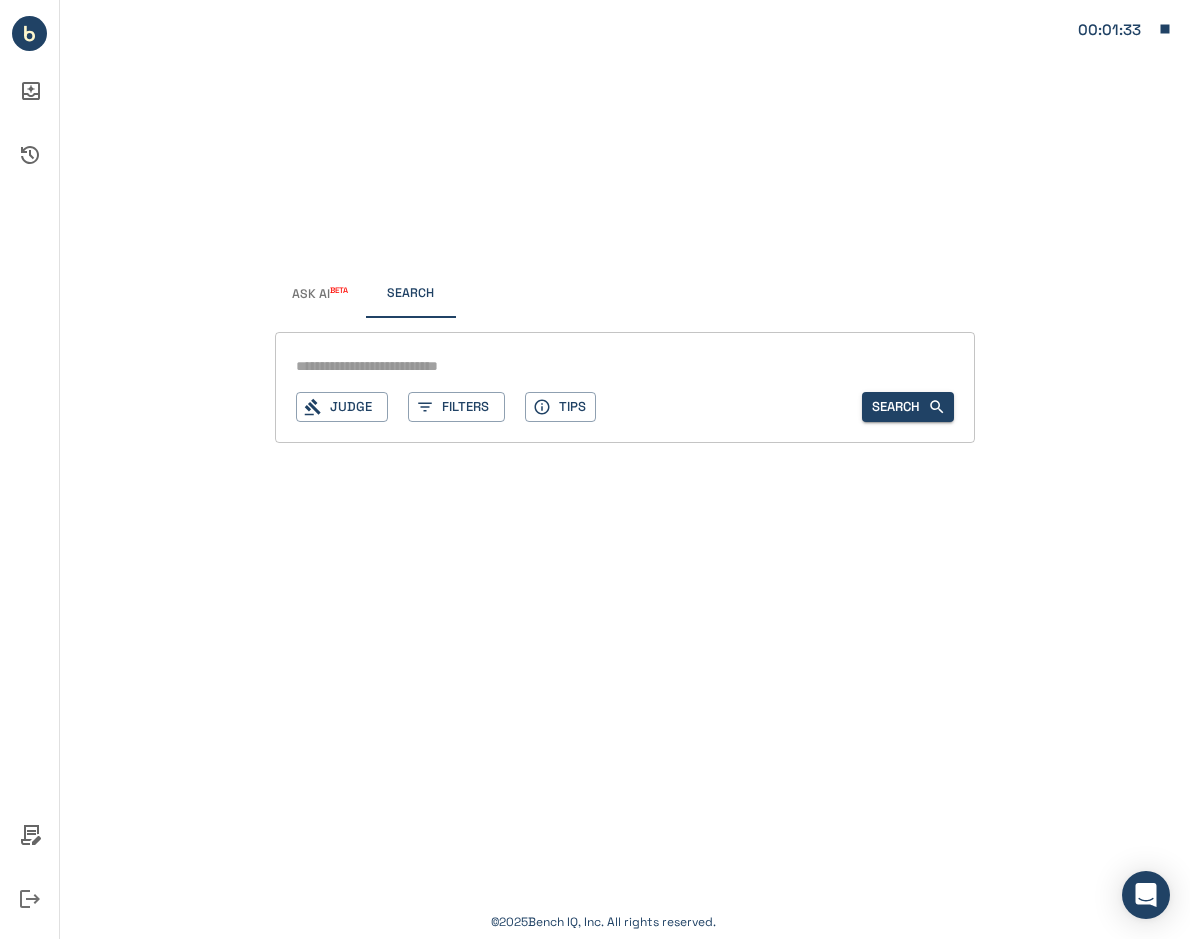 click at bounding box center [596, 367] 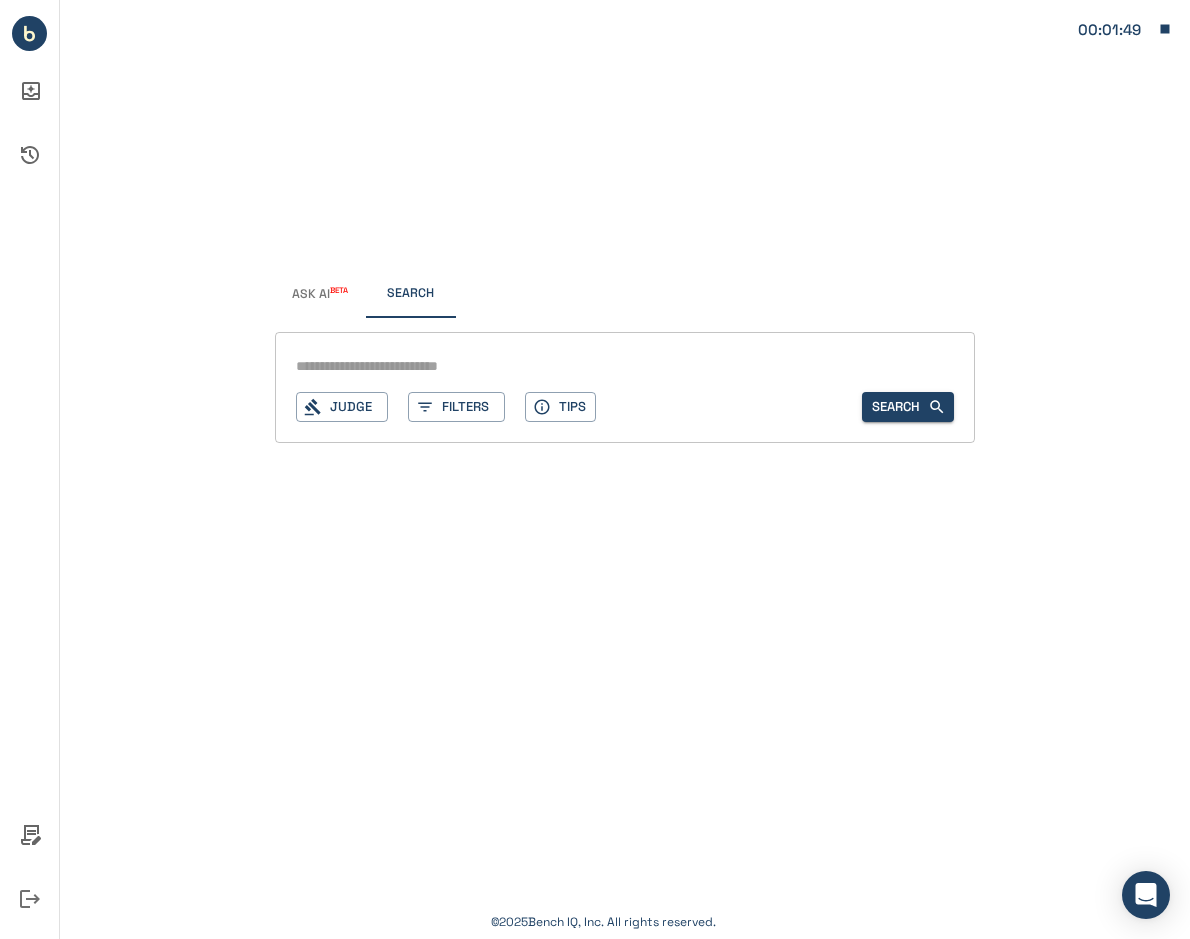 click at bounding box center [596, 367] 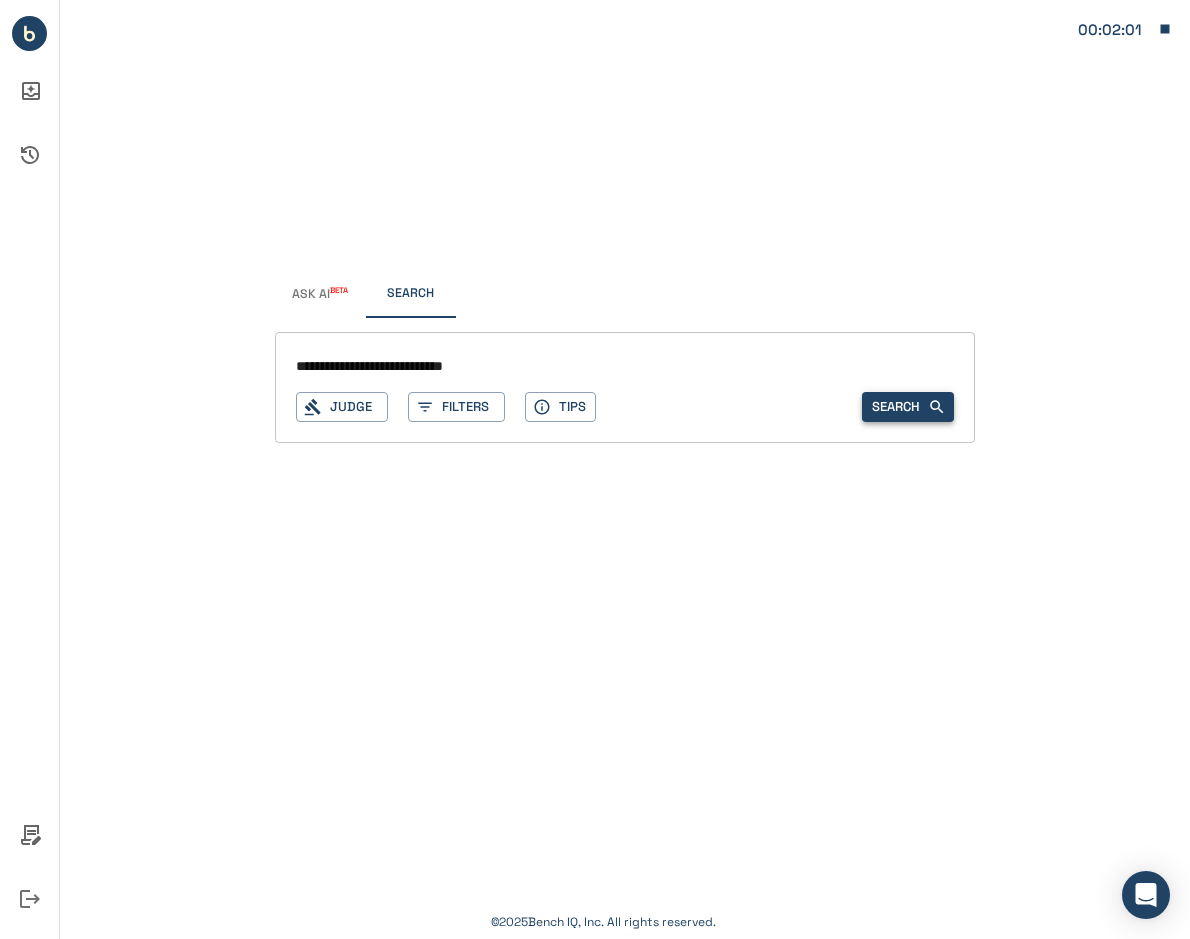 type on "**********" 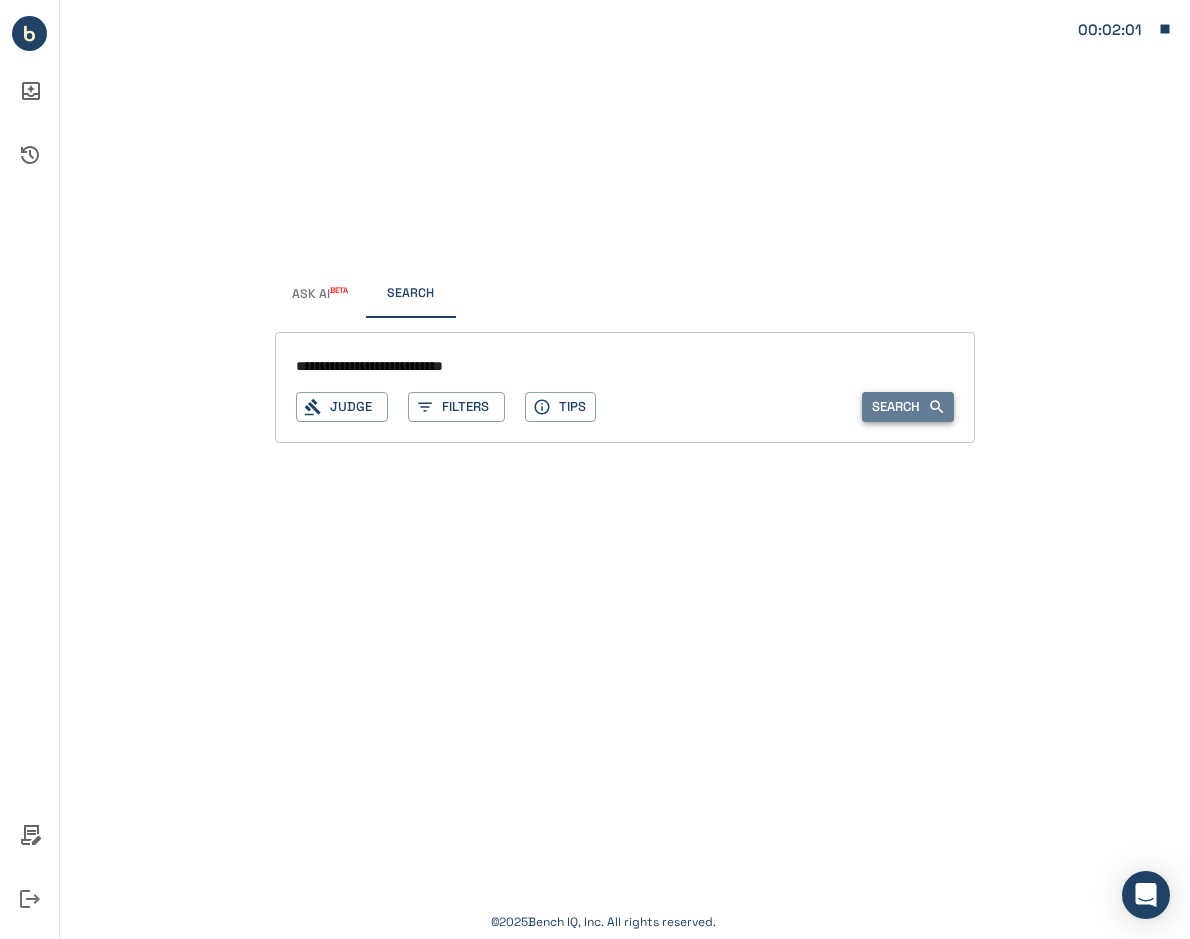 click on "Search" at bounding box center [908, 407] 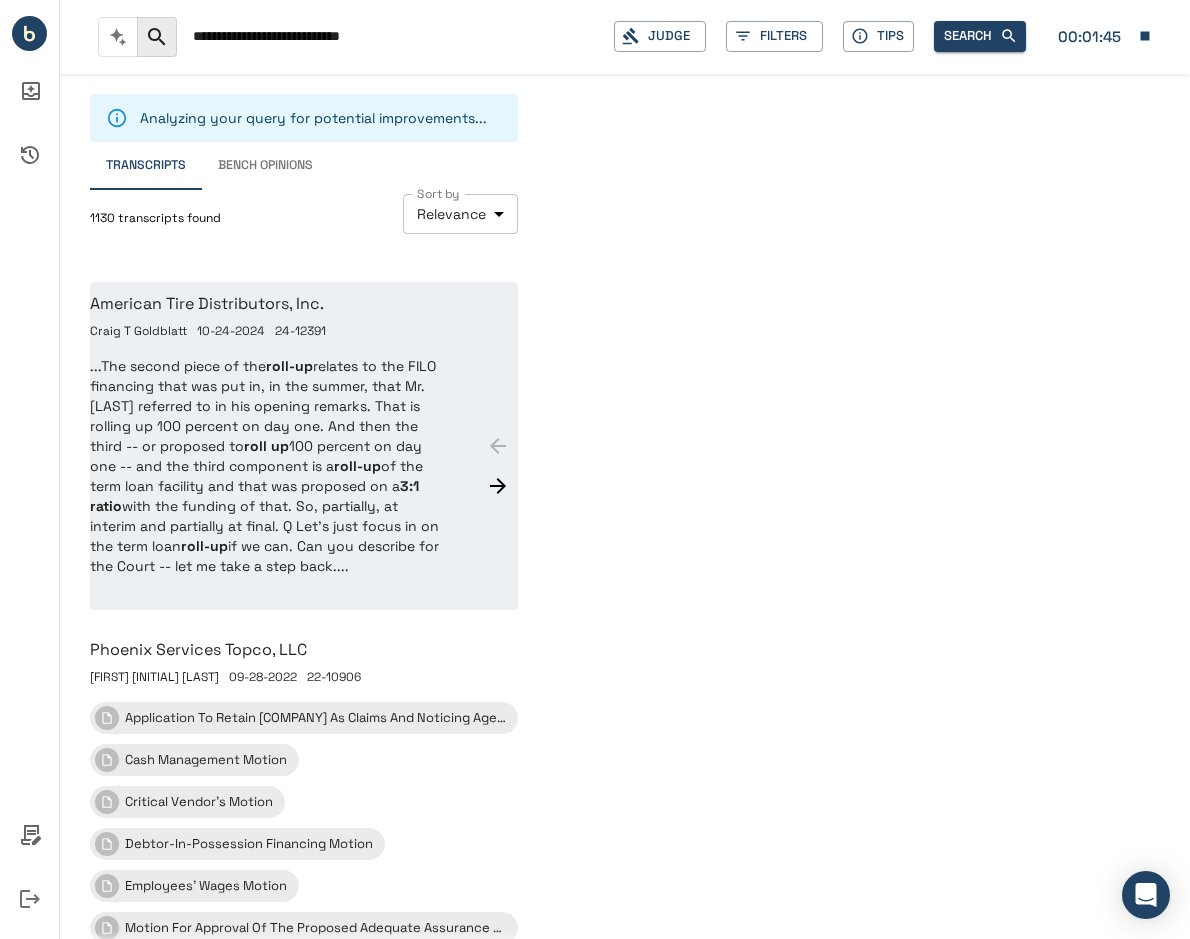 click on "3:1" at bounding box center [409, 486] 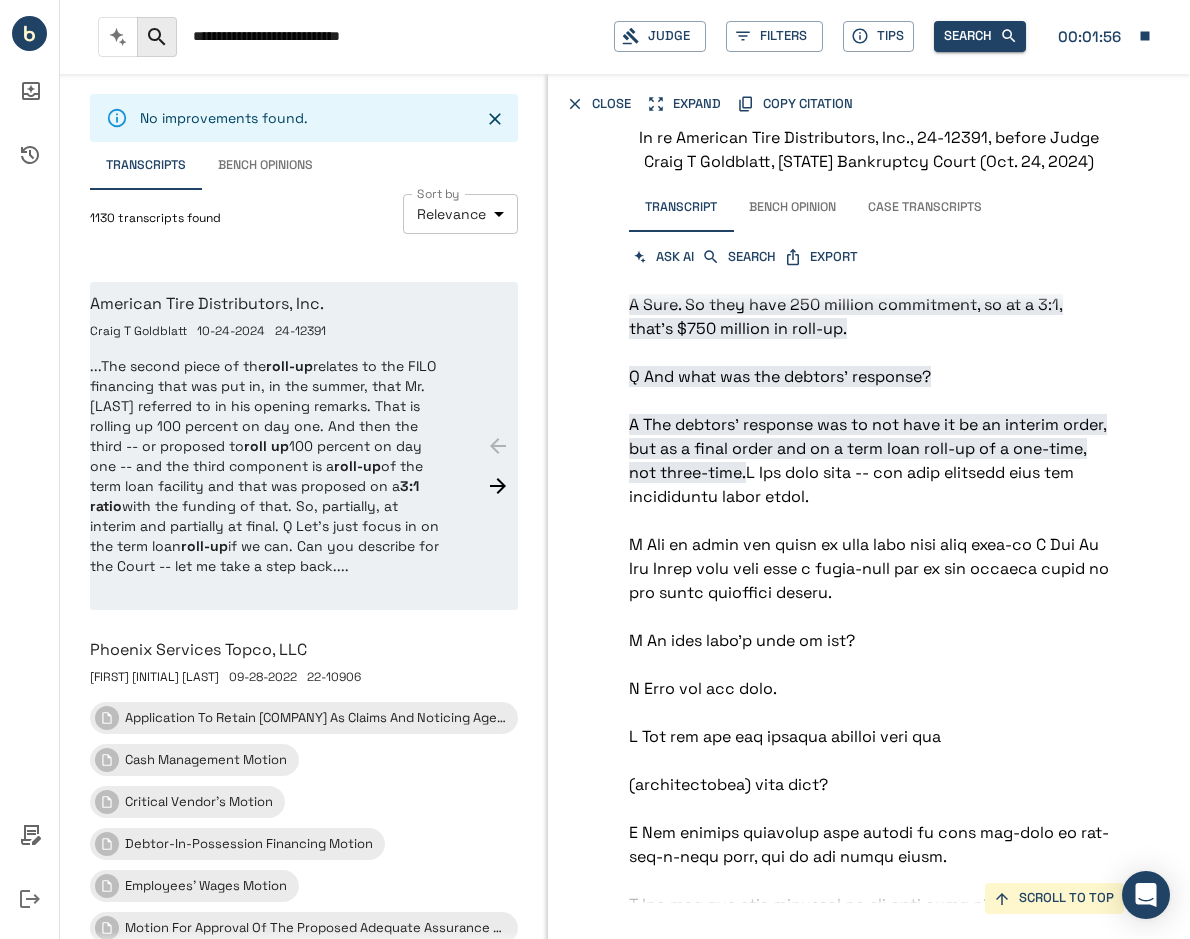 scroll, scrollTop: 18888, scrollLeft: 0, axis: vertical 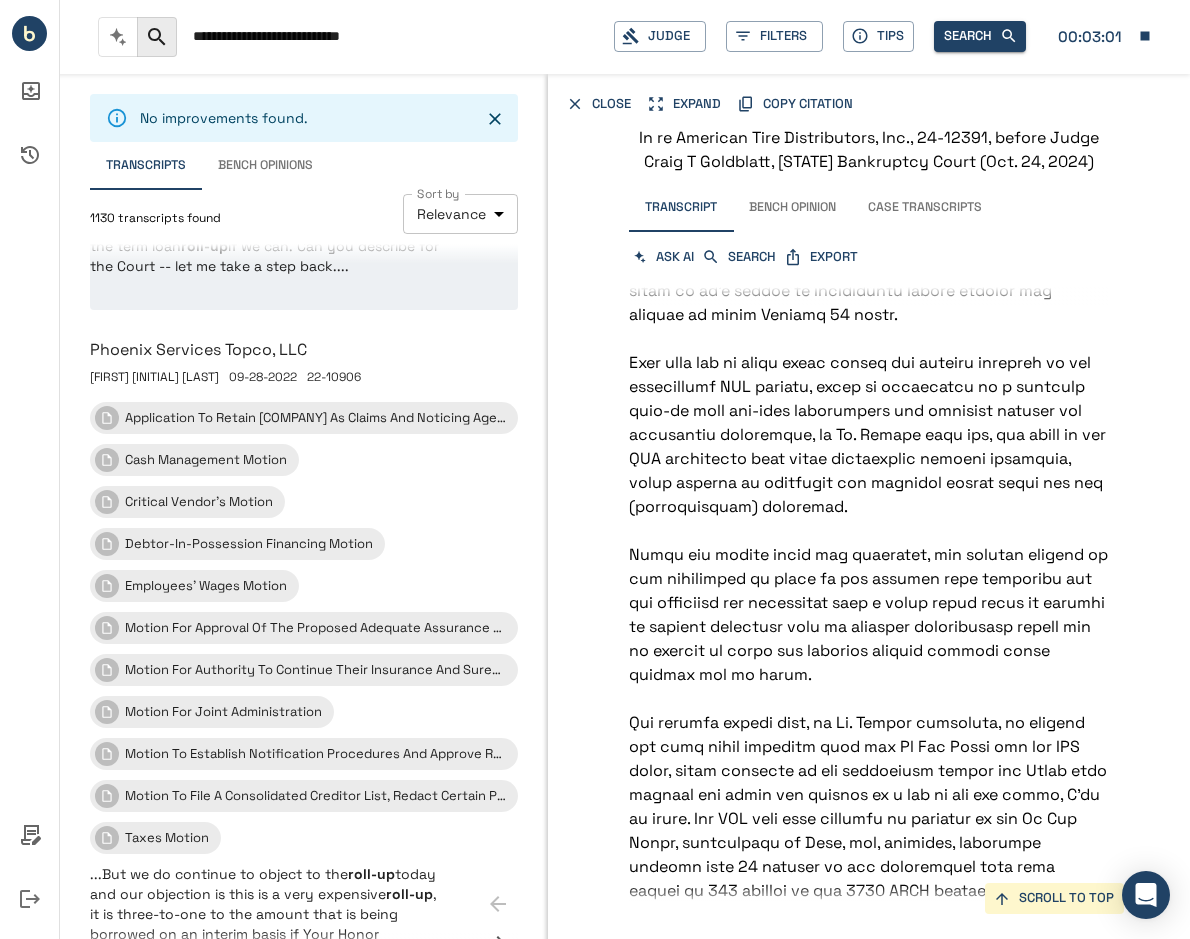click on "[COMPANY], [CASE NUMBER], [FIRST] [LAST] [DATE] [CASE NUMBER] ...The second piece of the  roll-up  relates to the FILO financing that was put in, in the summer, that Mr. Husnick referred to in his opening remarks.    That is rolling up 100 percent on day one.
And then the third -- or proposed to  roll up  100 percent on day one -- and the third component is a  roll-up  of the term loan facility and that was proposed on a  3:1   ratio  with the funding of that.   So, partially, at interim and partially at final.
Q     Let's just focus in on the term loan  roll-up  if we can.
Can you describe for the Court -- let me take a step back...." at bounding box center (304, 146) 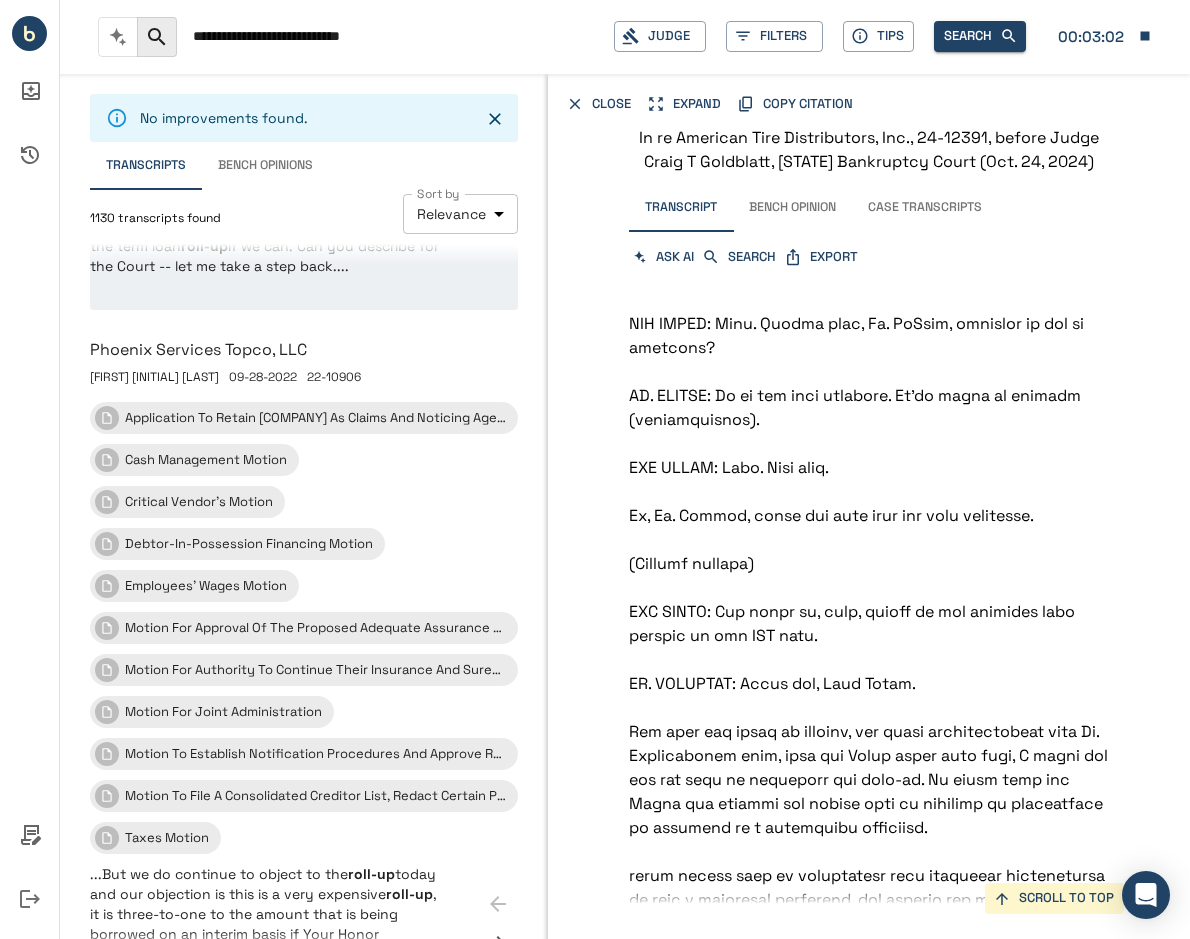 scroll, scrollTop: 19522, scrollLeft: 0, axis: vertical 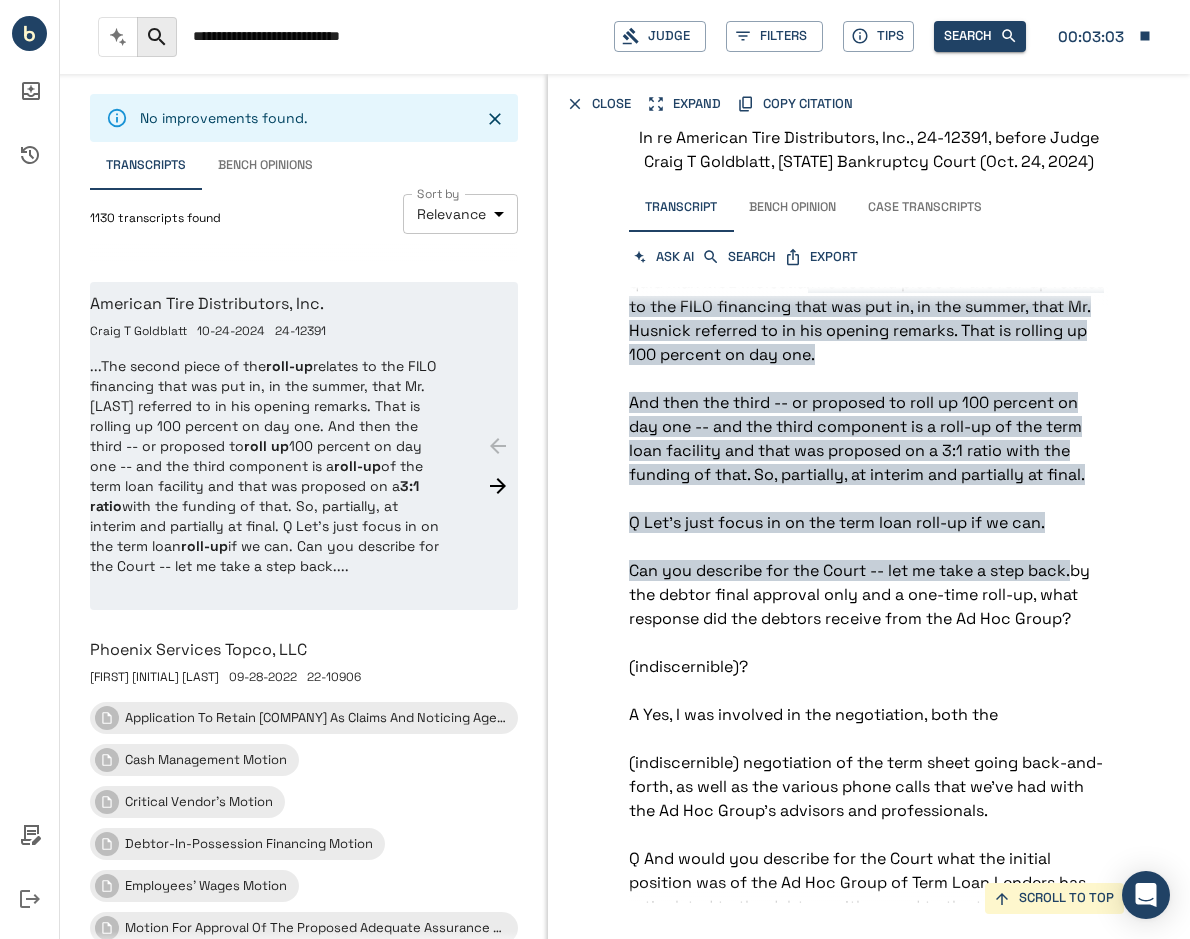 click 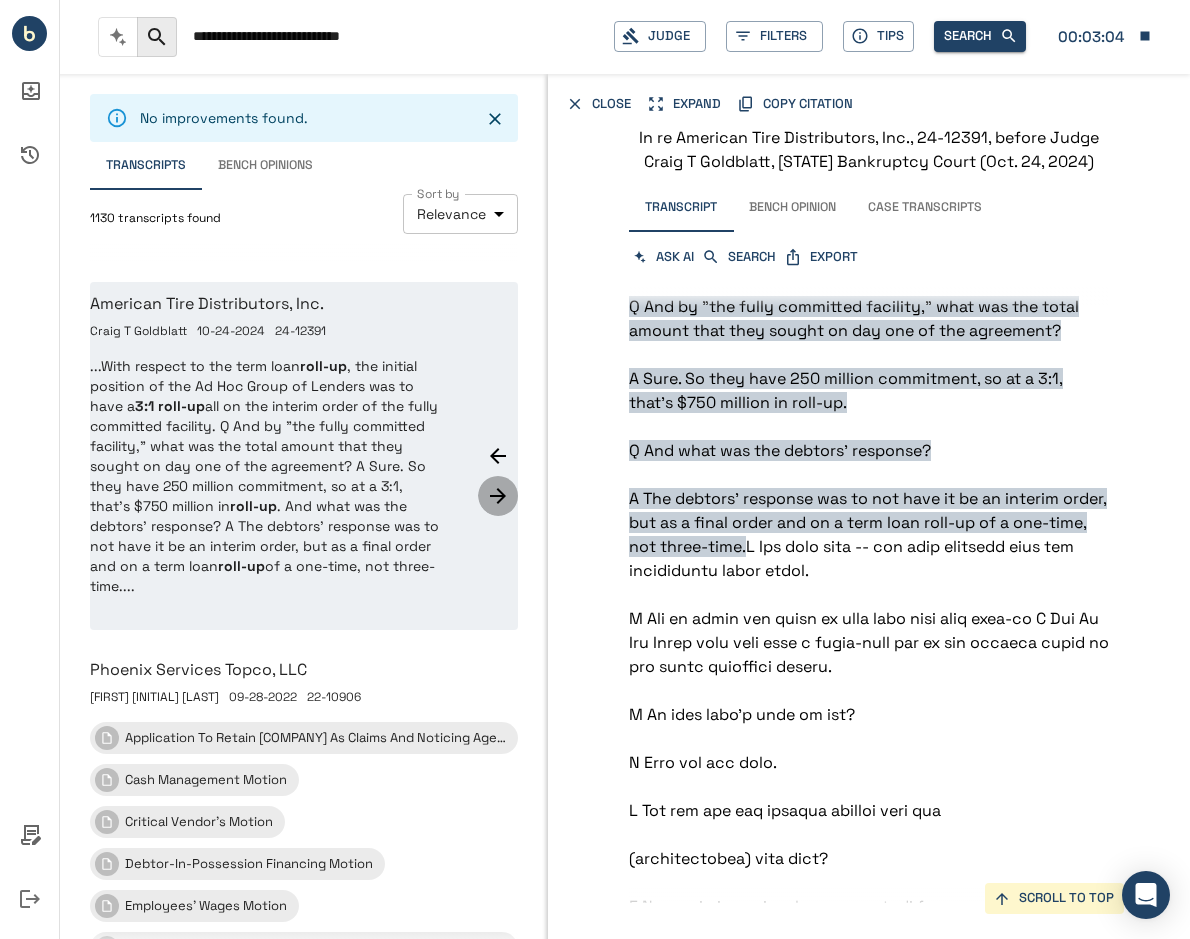 click 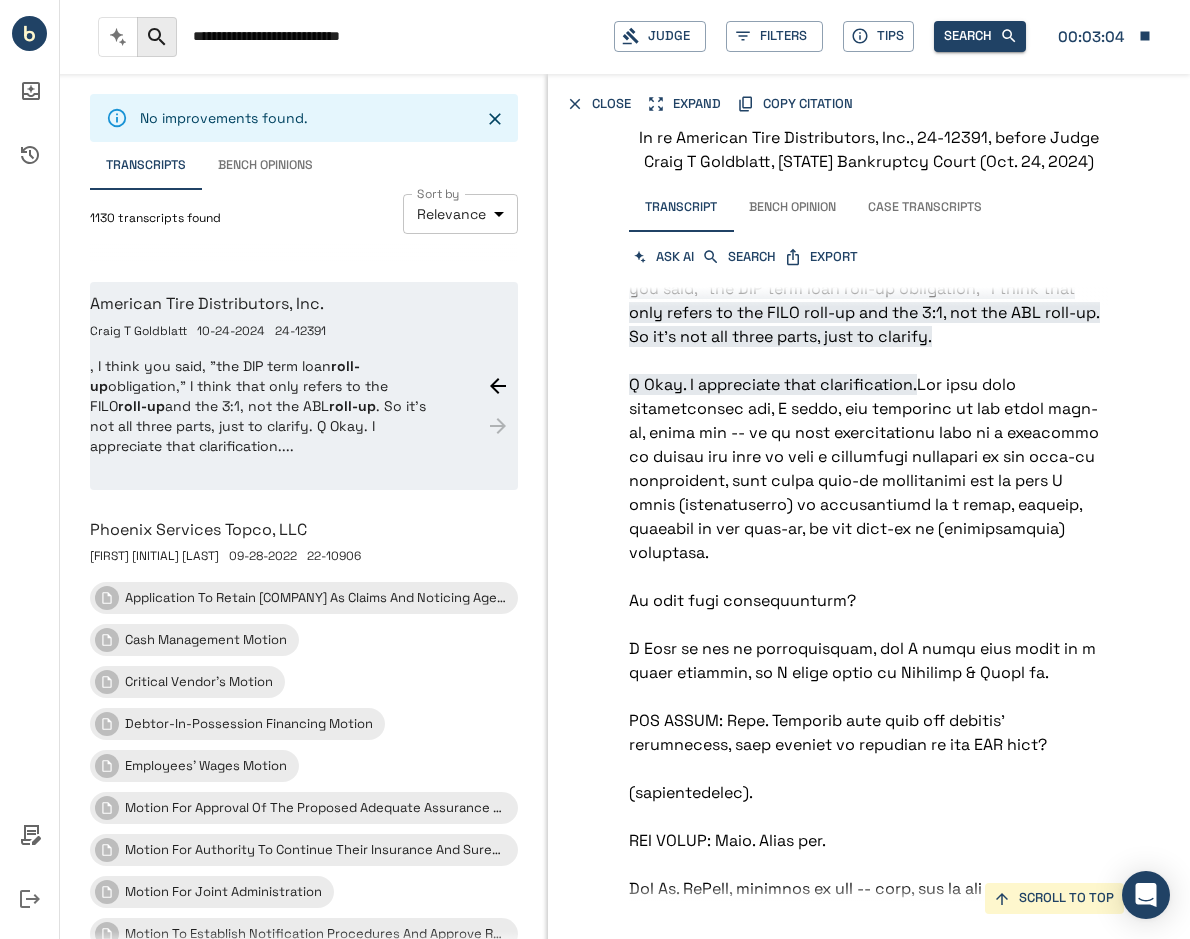 scroll, scrollTop: 21948, scrollLeft: 0, axis: vertical 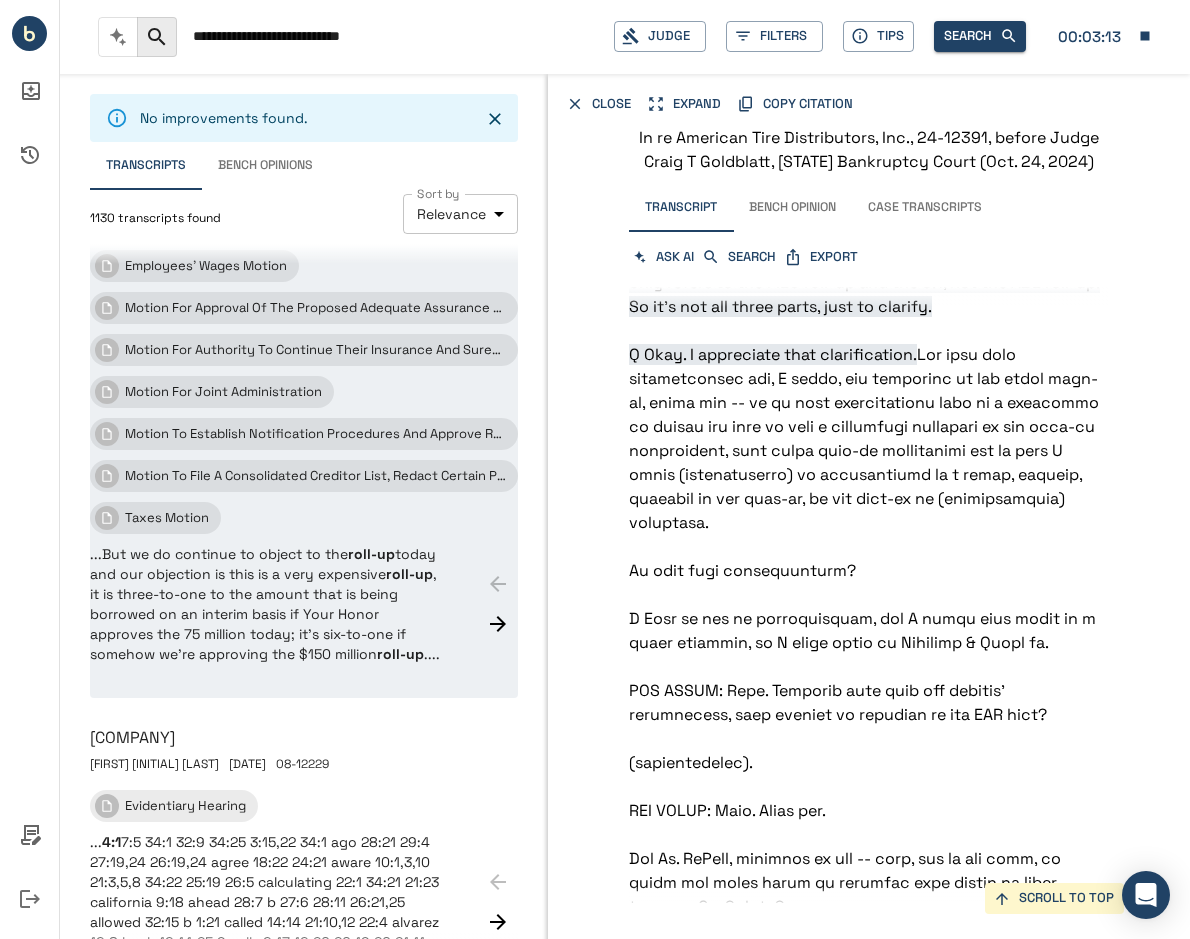 click on "...But we do continue to object to the  roll-up  today and our objection is this is a very expensive  roll-up , it is three-to-one to the amount that is being borrowed on an interim basis if Your Honor approves the 75 million today; it's six-to-one if somehow we're approving the $150 million  roll-up ...." at bounding box center (266, 604) 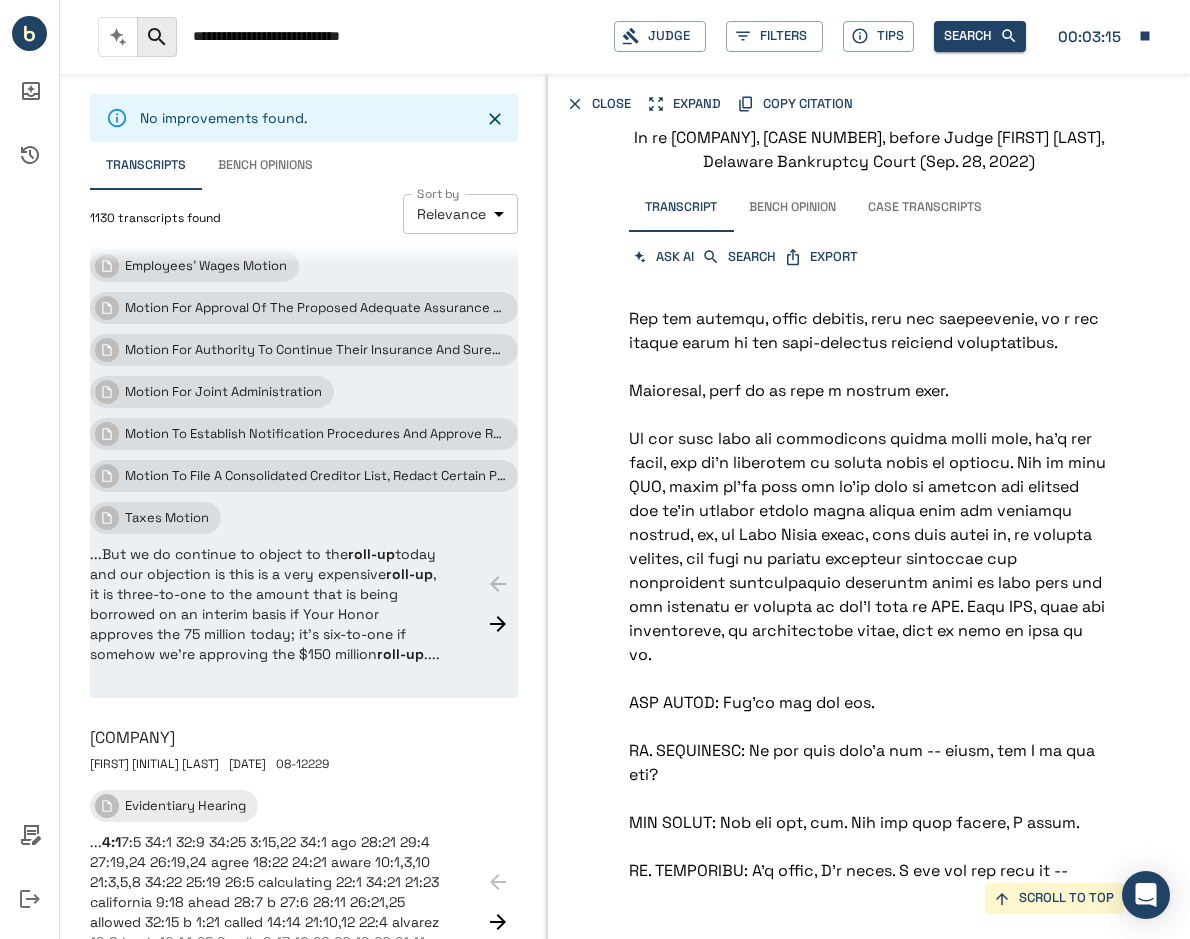 scroll, scrollTop: 42732, scrollLeft: 0, axis: vertical 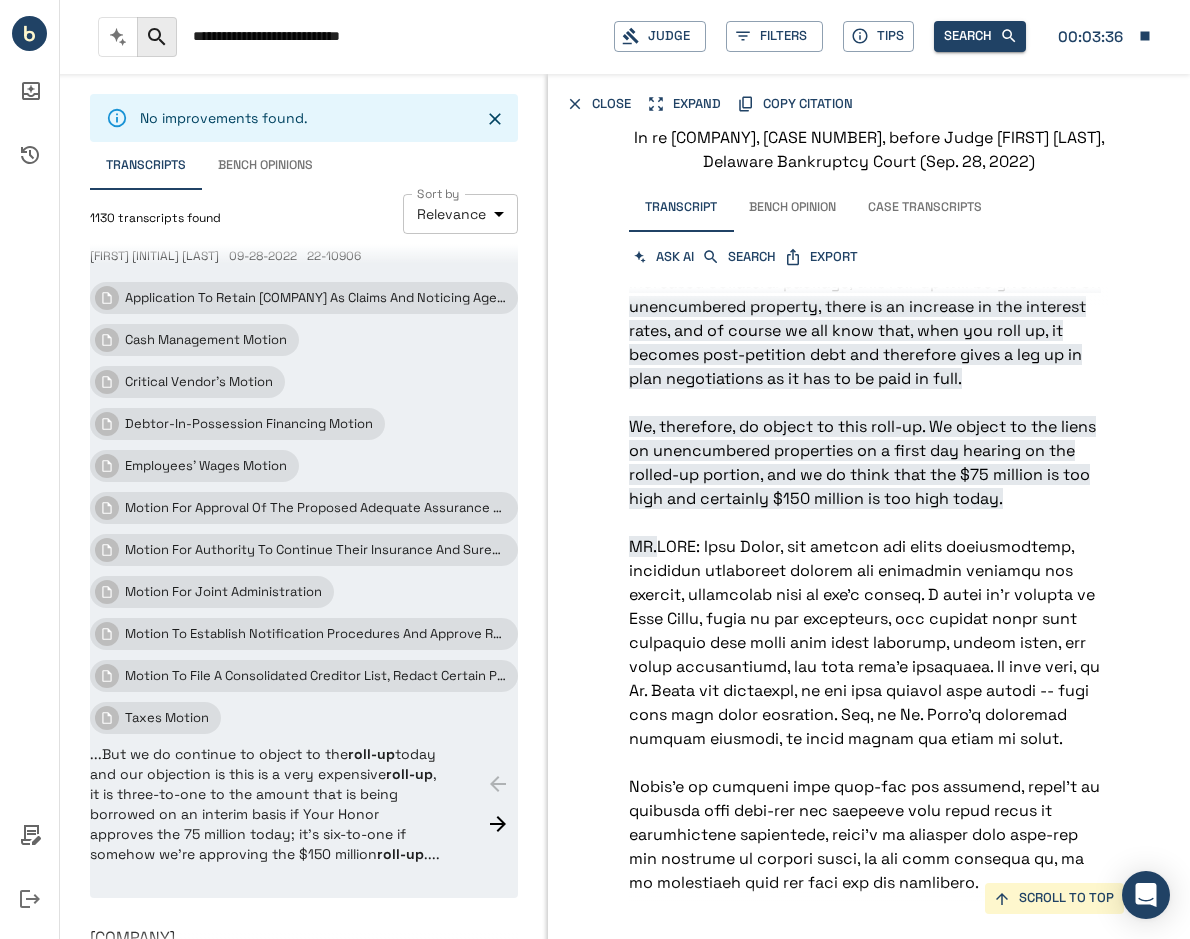 click on "...But we do continue to object to the  roll-up  today and our objection is this is a very expensive  roll-up , it is three-to-one to the amount that is being borrowed on an interim basis if Your Honor approves the 75 million today; it's six-to-one if somehow we're approving the $150 million  roll-up ...." at bounding box center [266, 804] 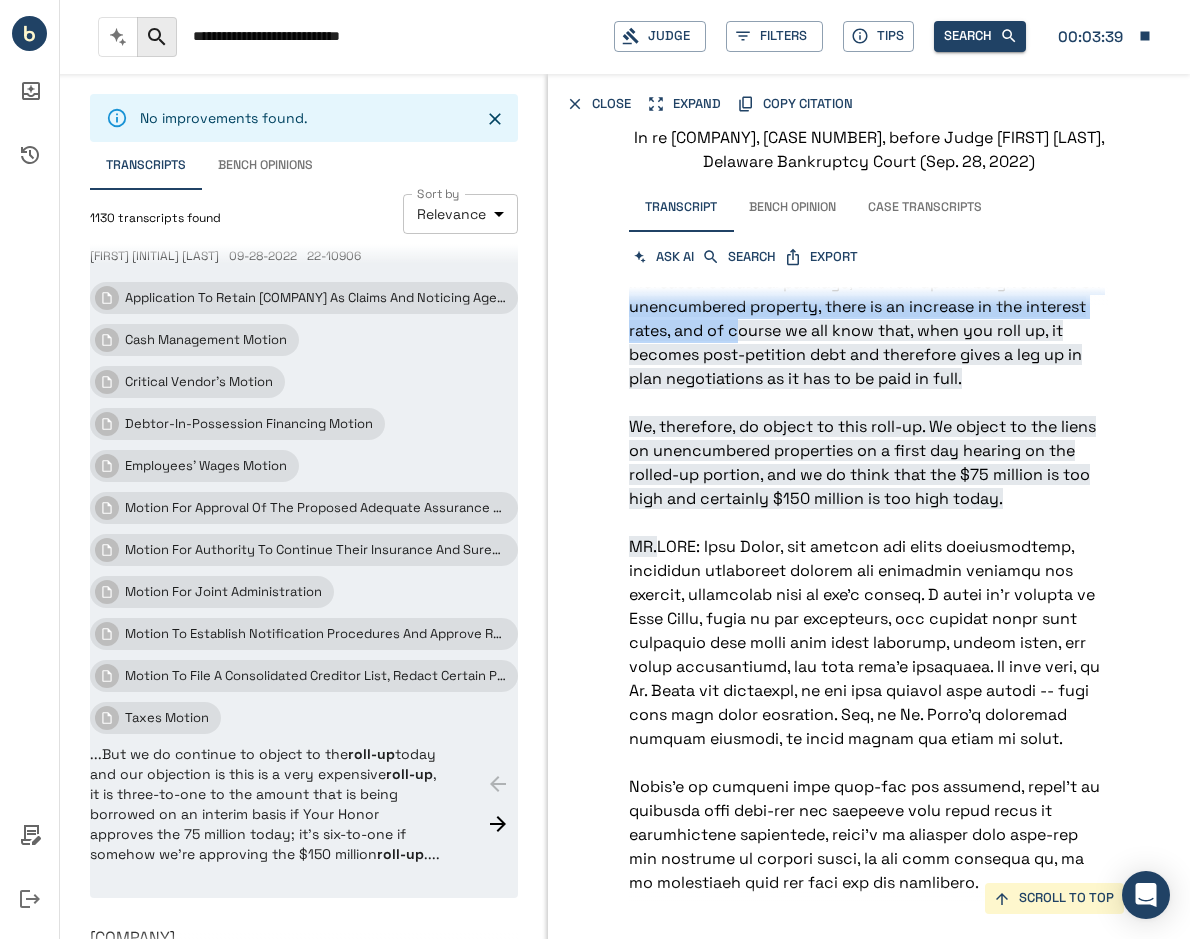 drag, startPoint x: 701, startPoint y: 570, endPoint x: 734, endPoint y: 726, distance: 159.4522 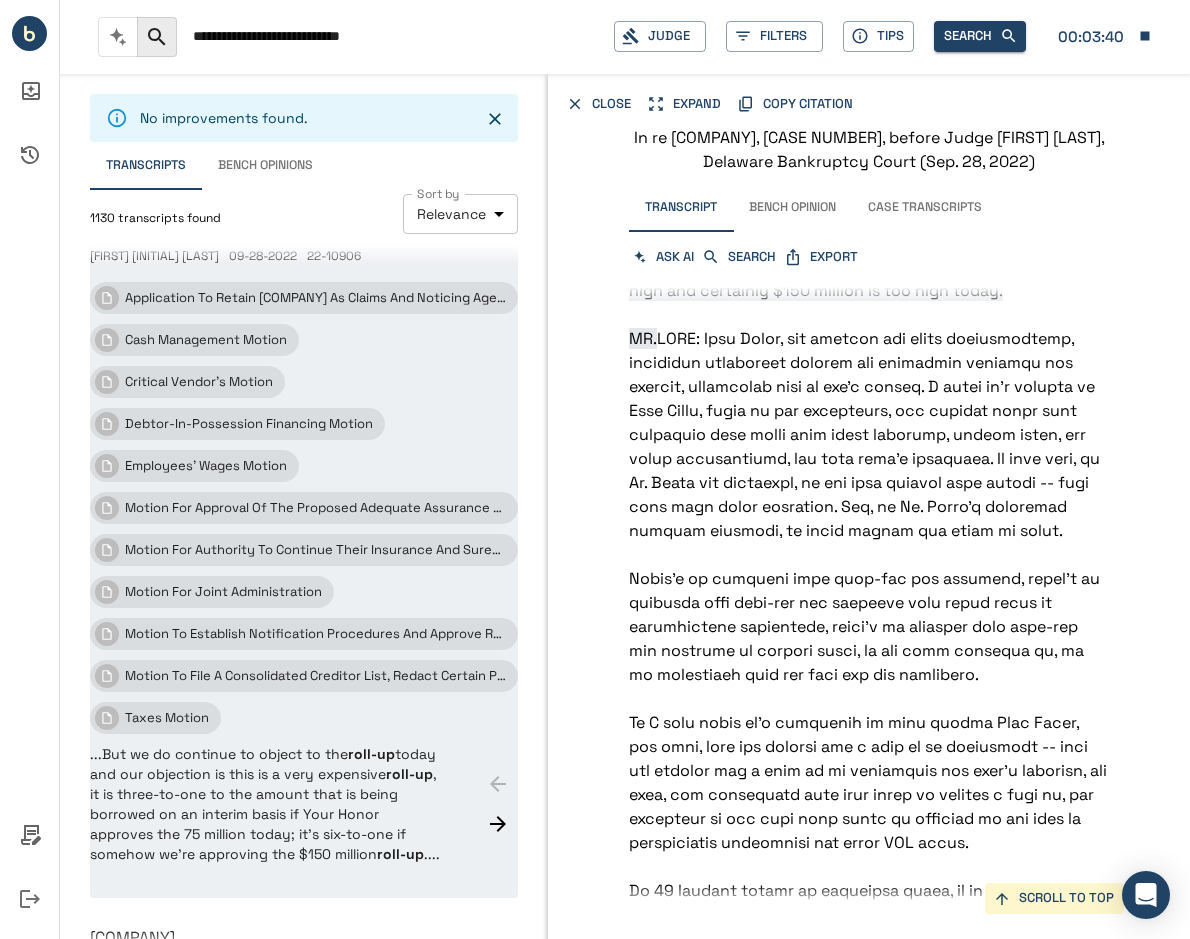 scroll, scrollTop: 42832, scrollLeft: 0, axis: vertical 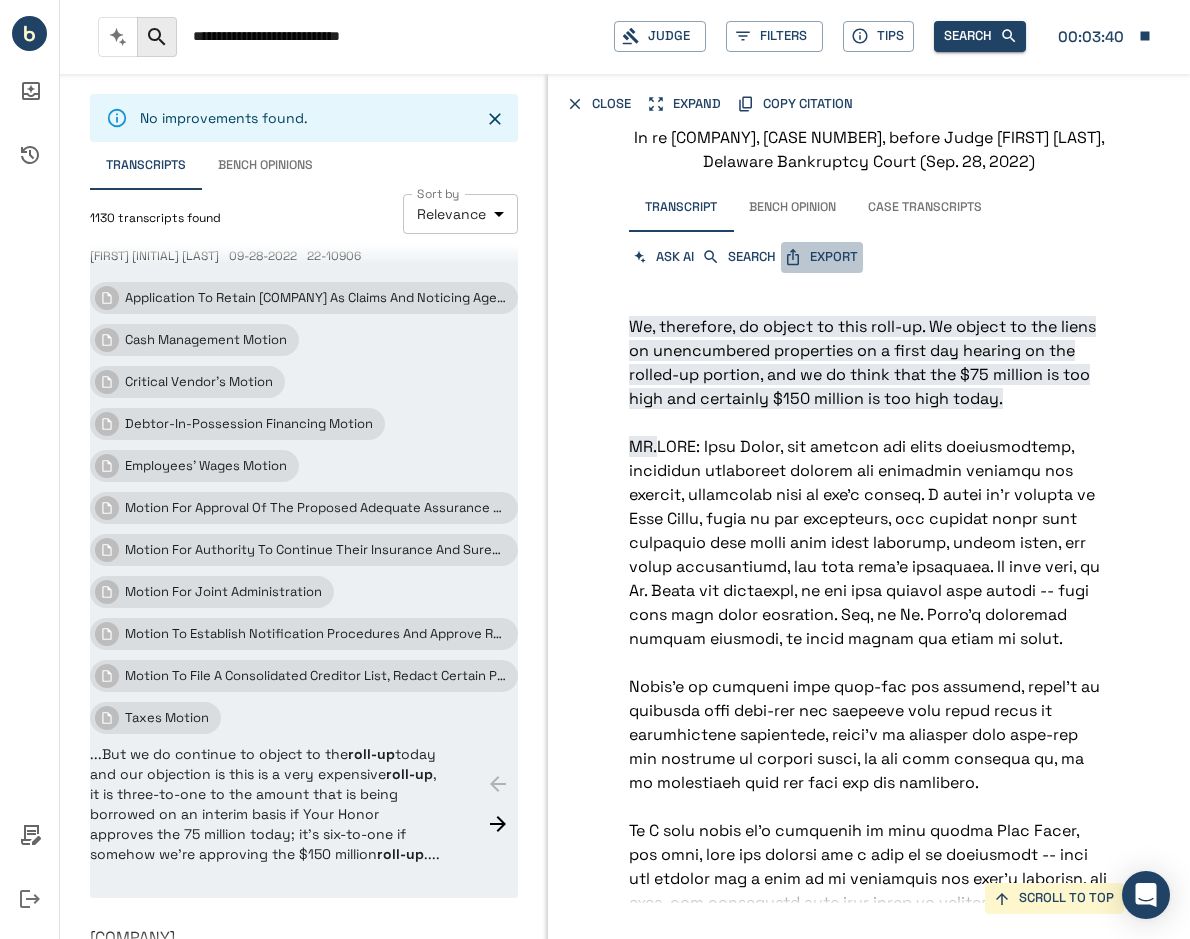 click on "EXPORT" at bounding box center (822, 257) 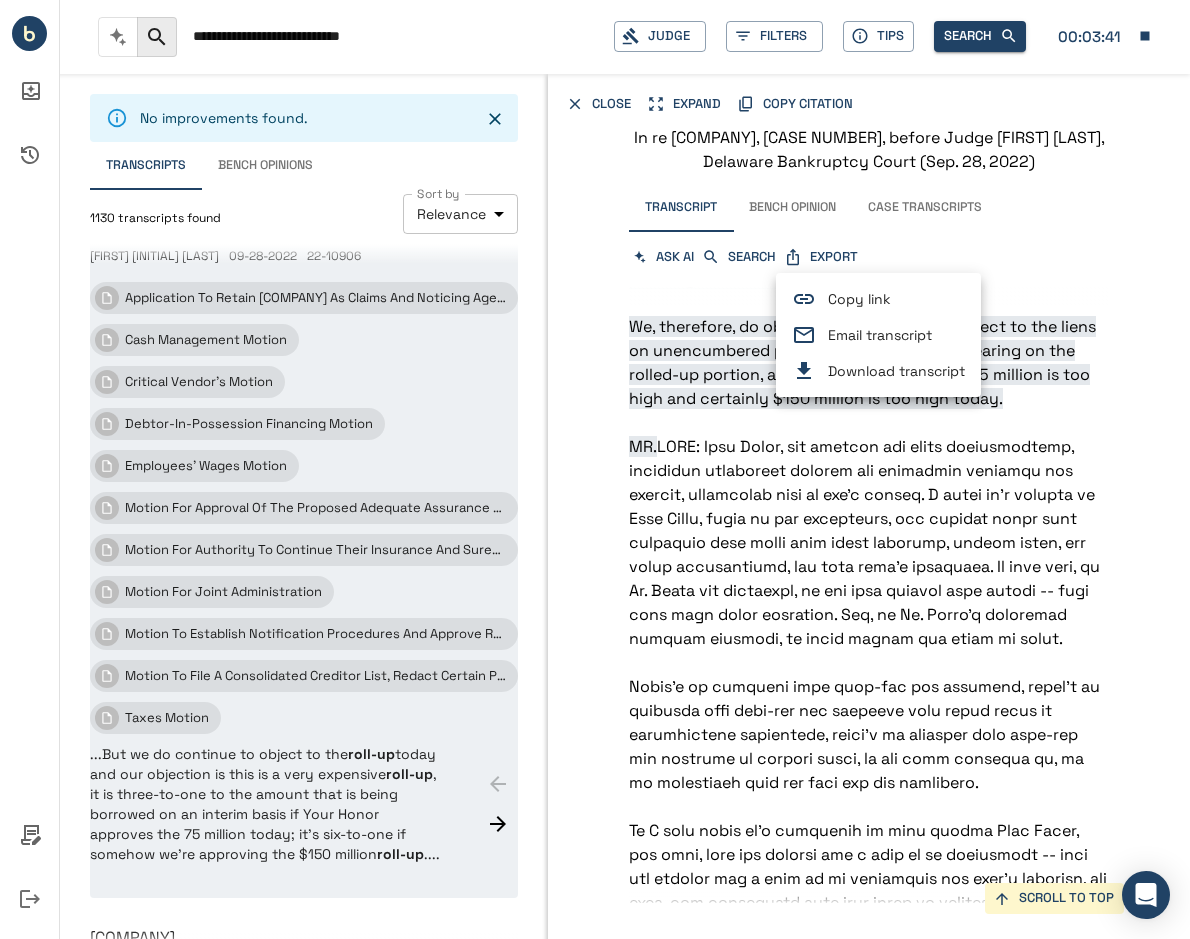 click on "Download transcript" at bounding box center [896, 371] 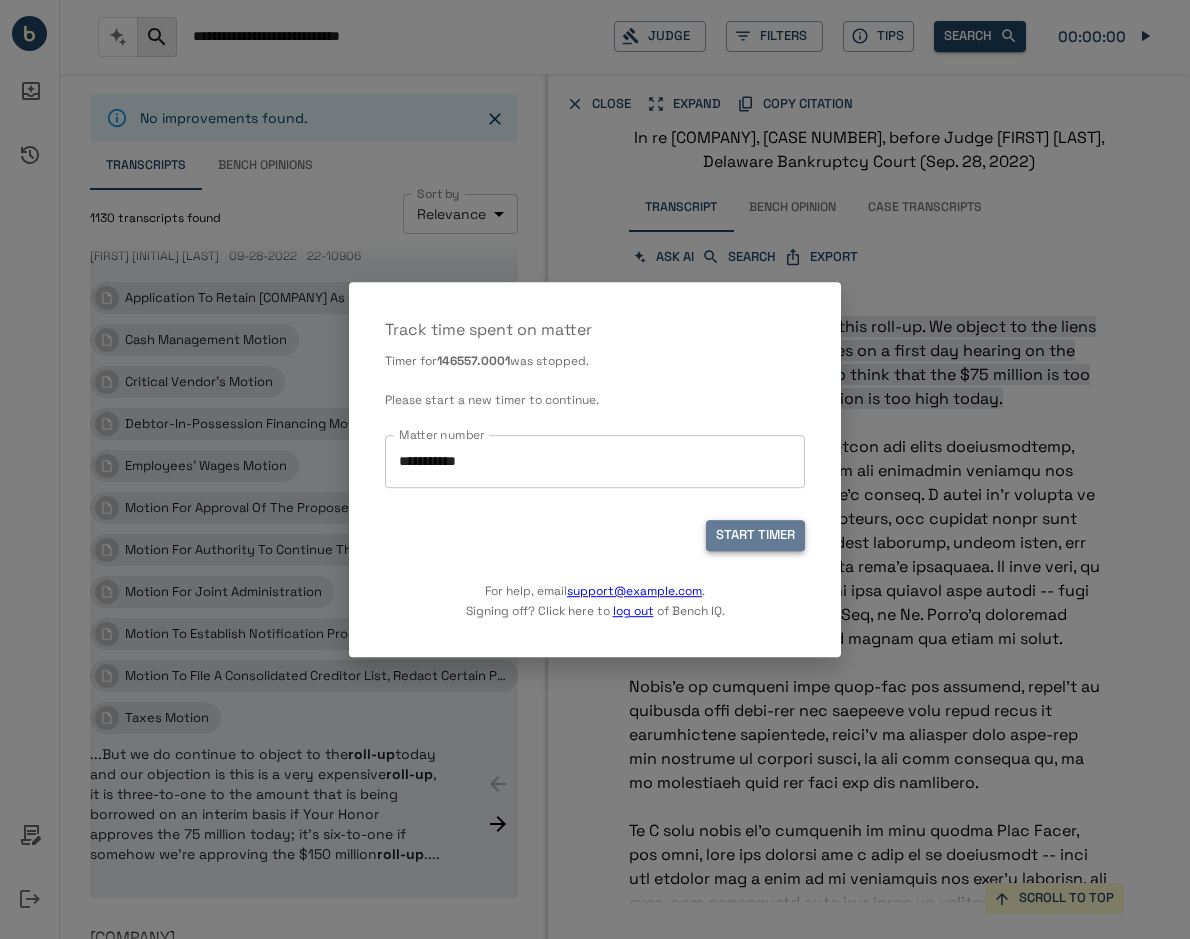 click on "START TIMER" at bounding box center (755, 536) 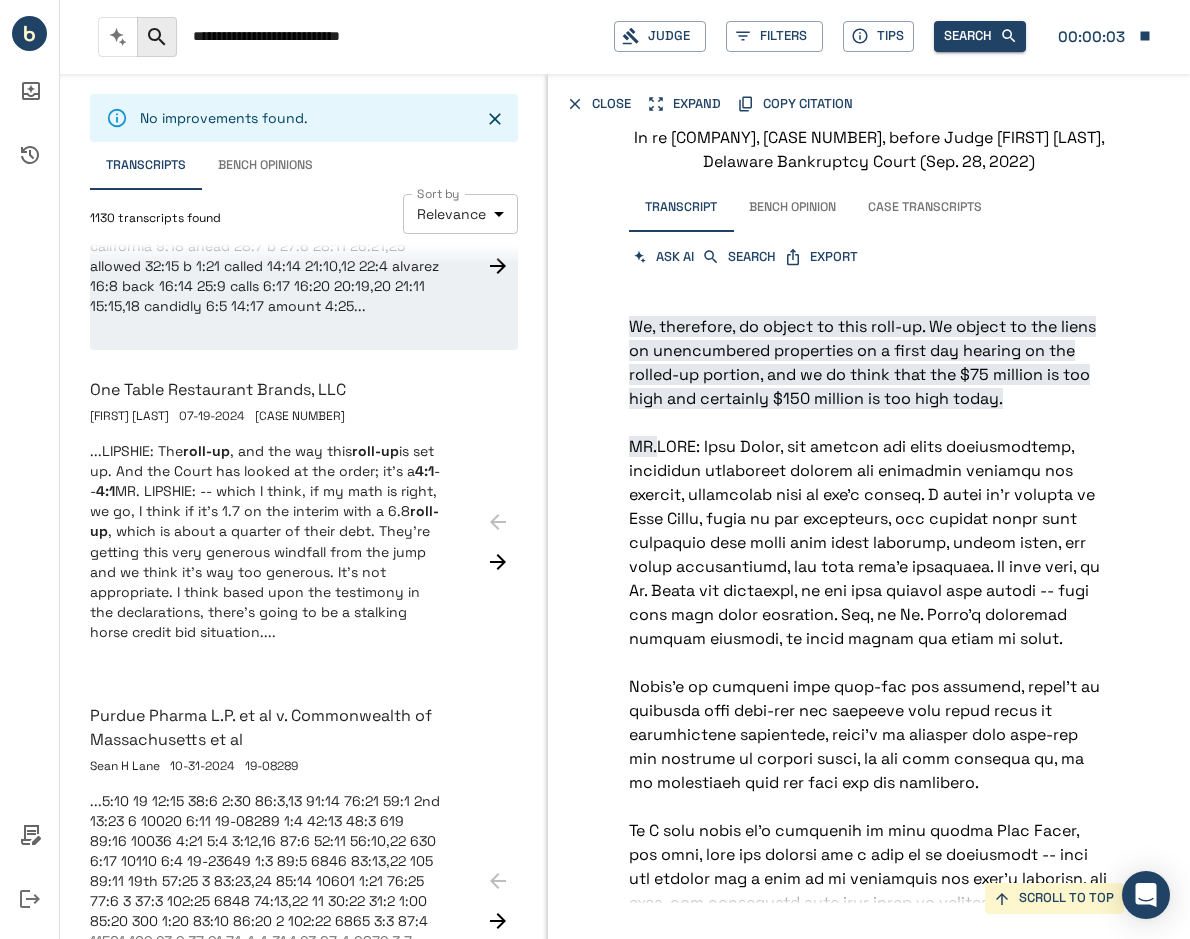 scroll, scrollTop: 1200, scrollLeft: 0, axis: vertical 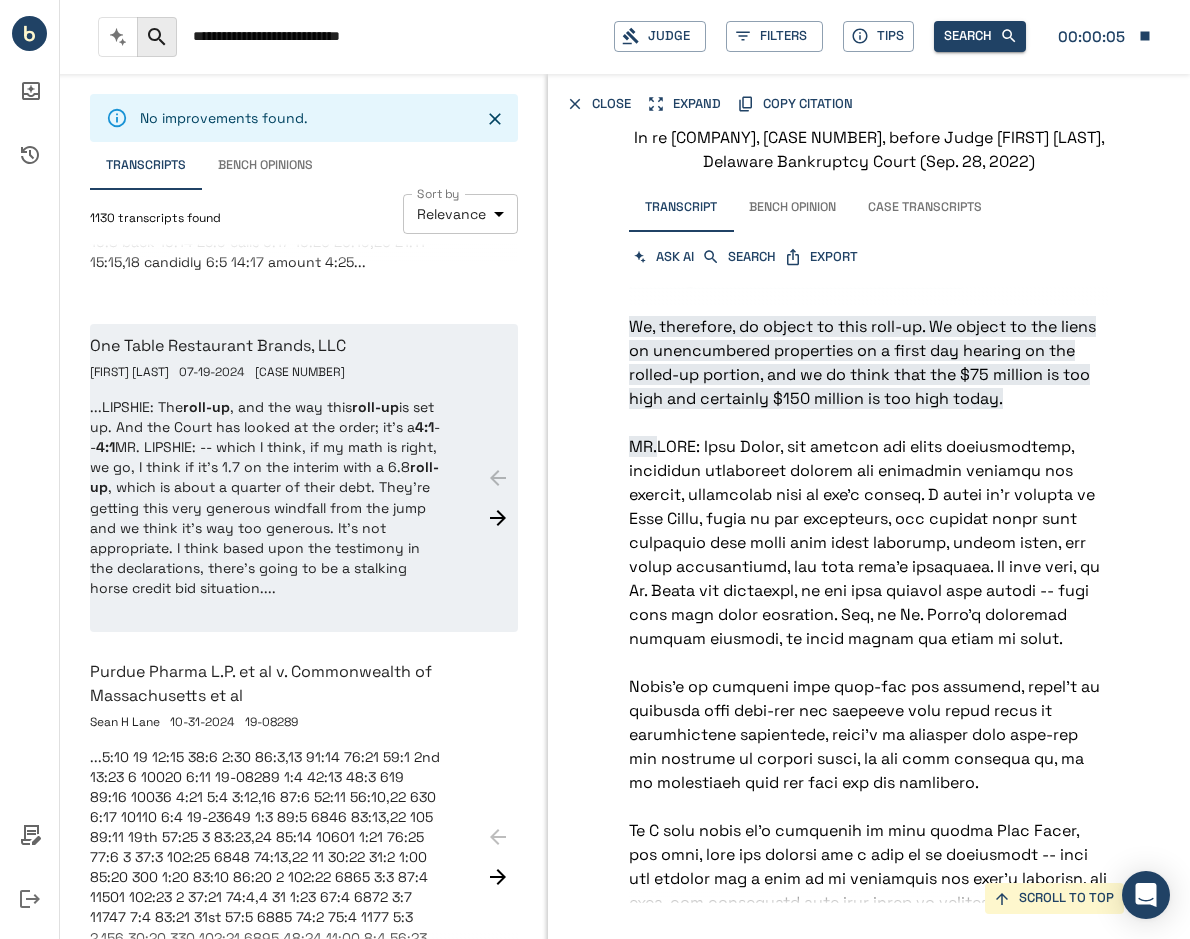 click on "07-19-2024" at bounding box center [212, 372] 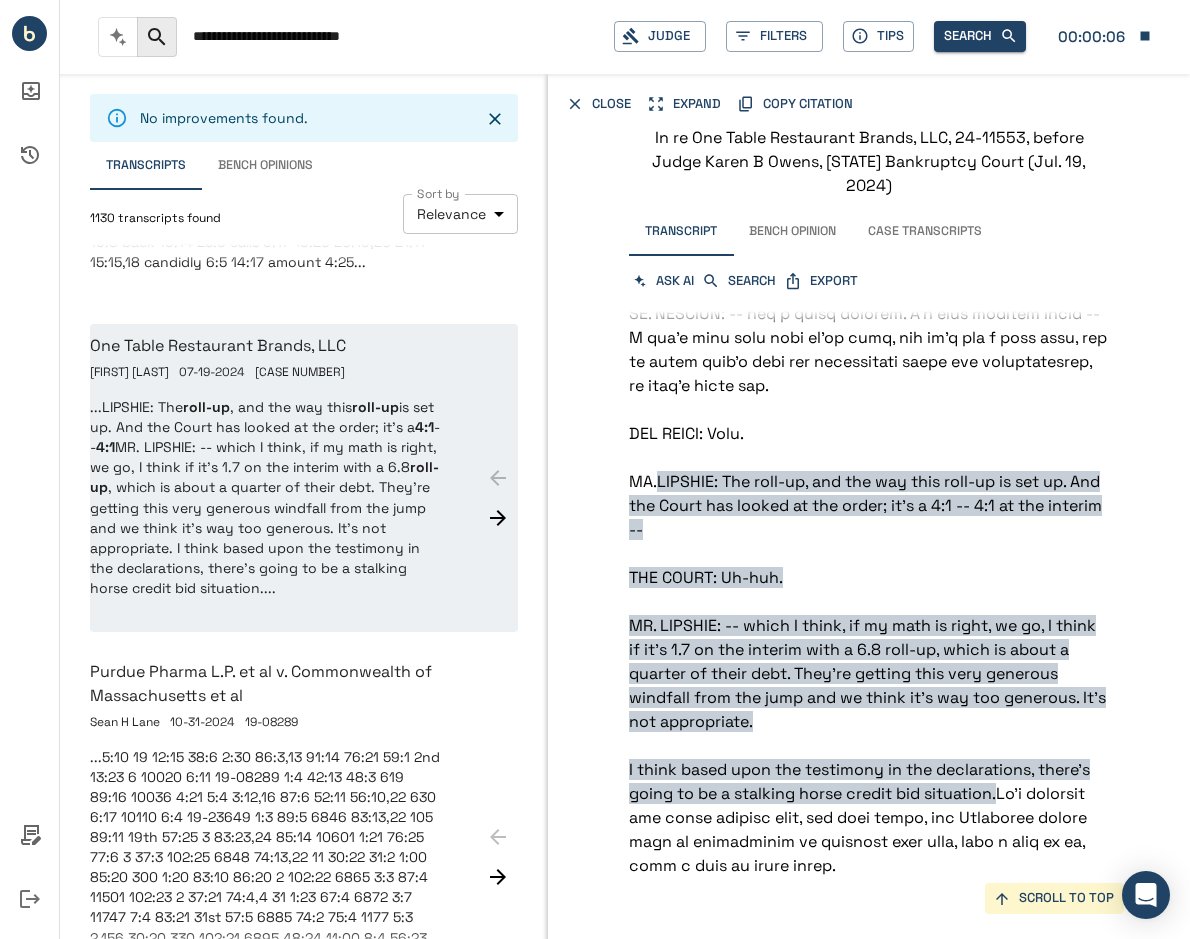 scroll, scrollTop: 20232, scrollLeft: 0, axis: vertical 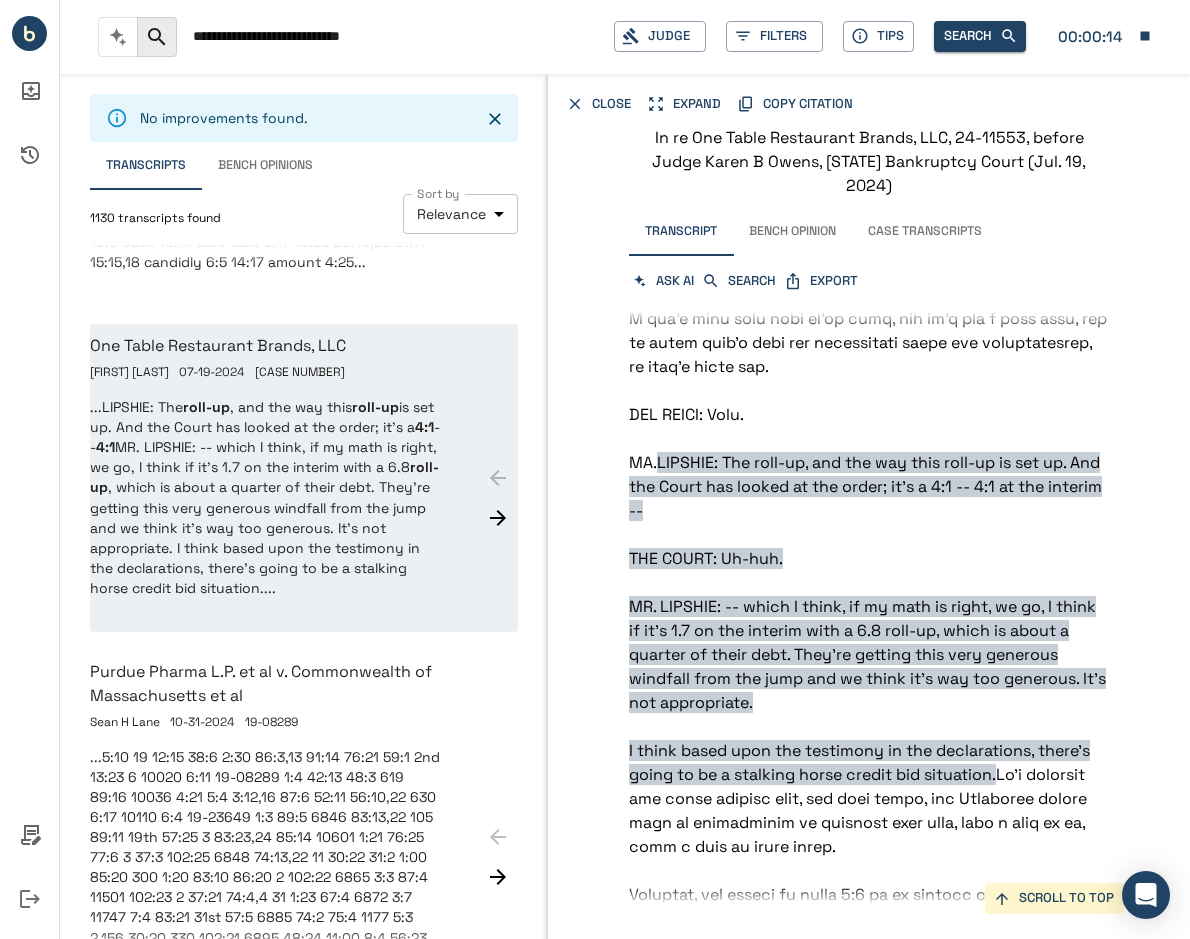 click on "--: The roll-up , and the way this roll-up is set up. And the Court has looked at the order; it's a 4:1 -- 4:1 at the interim --
THE COURT: Uh-huh.
MR. [INITIAL]: -- which I think, if my math is right, we go, I think if it's 1.7 on the interim with a 6.8 roll-up , which is about a quarter of their debt. They're getting this very generous windfall from the jump and we think it's way too generous. It's not appropriate.
I think based upon the testimony in the declarations, there's going to be a stalking horse credit bid situation...." at bounding box center (266, 497) 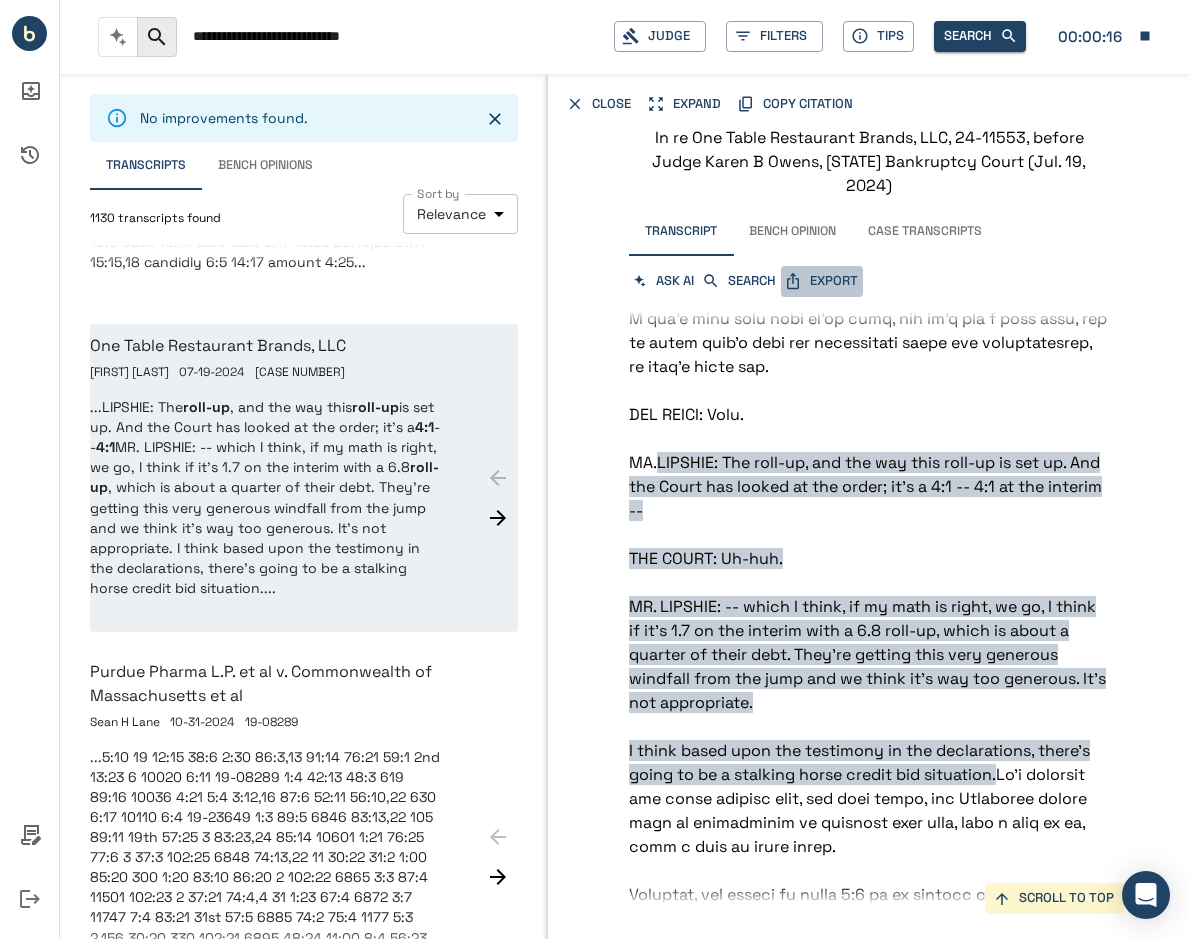 click on "EXPORT" at bounding box center (822, 281) 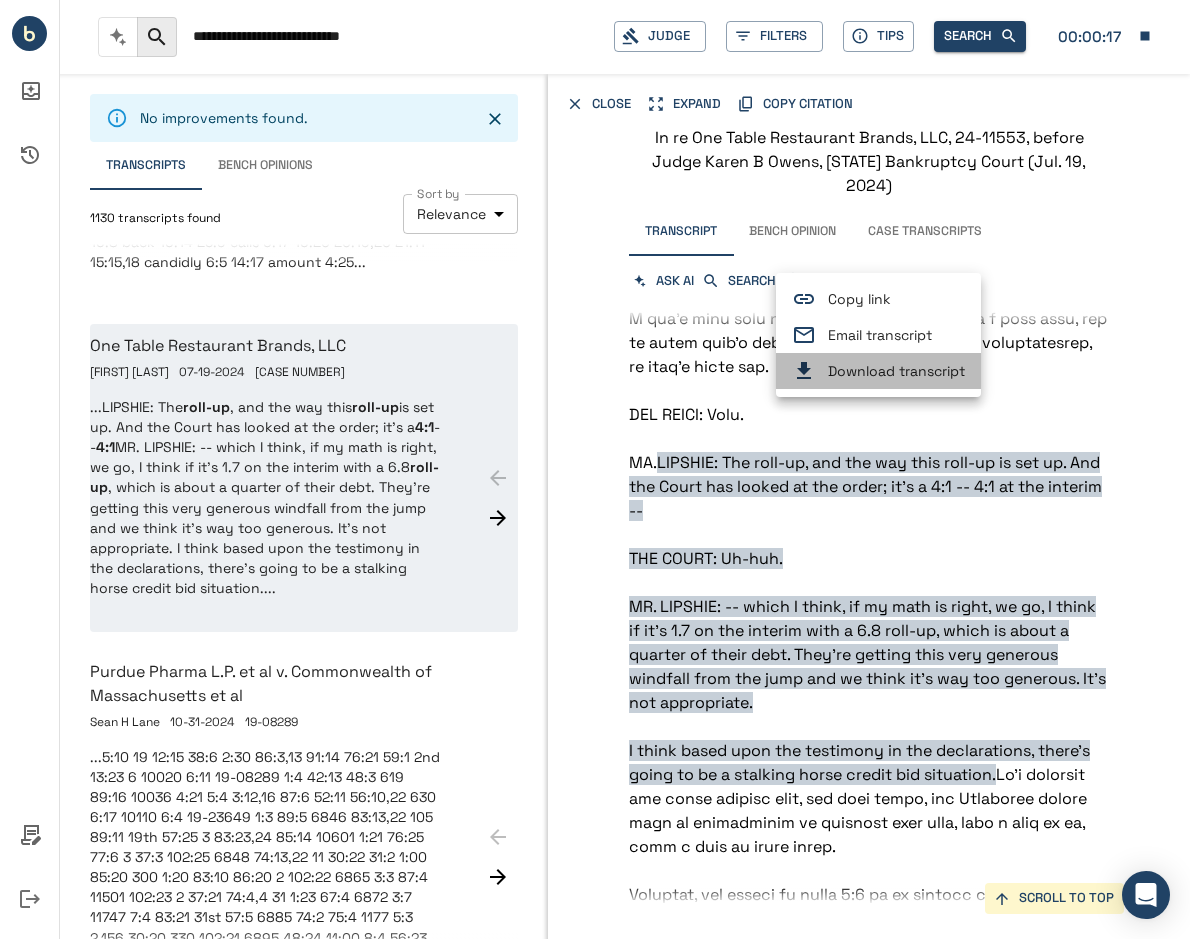 click on "Download transcript" at bounding box center (878, 371) 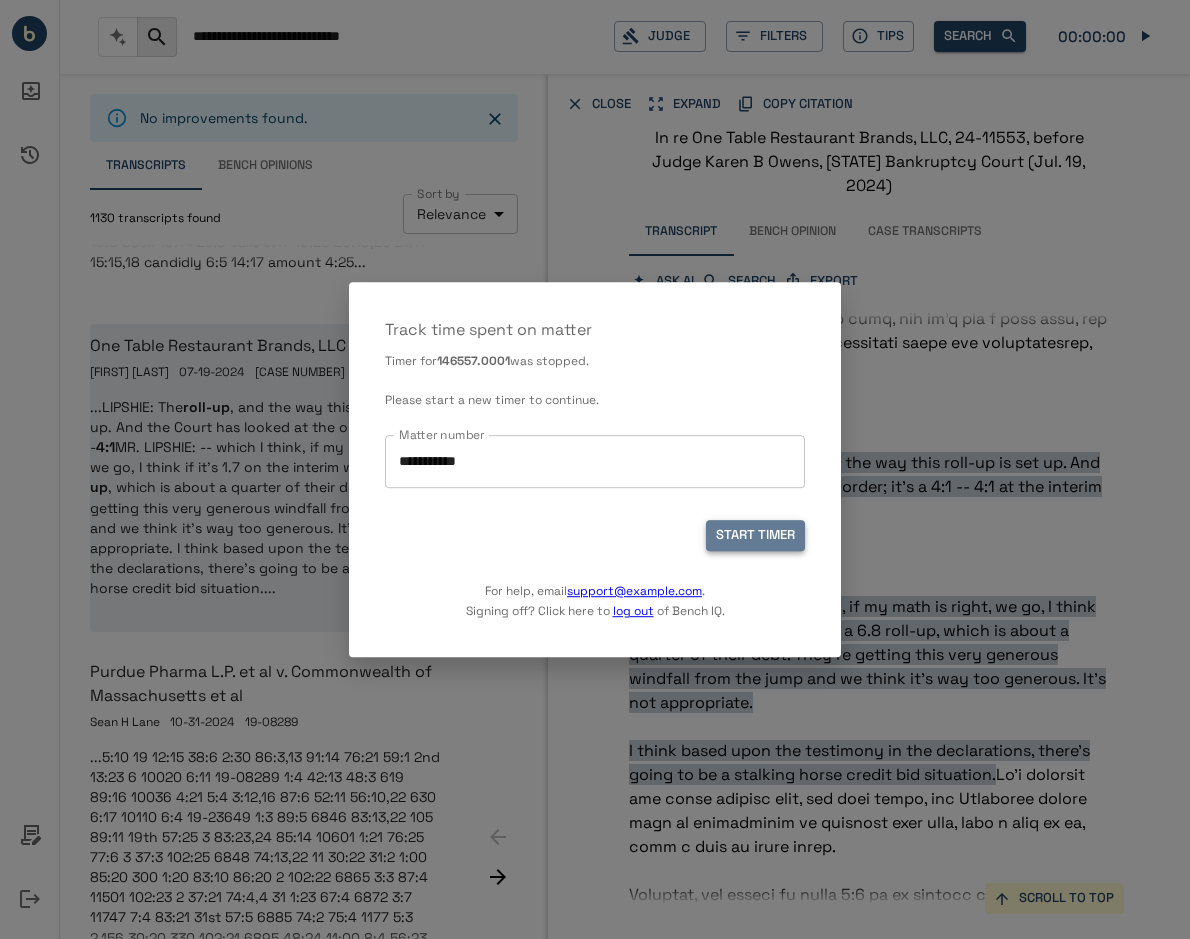 click on "START TIMER" at bounding box center (755, 536) 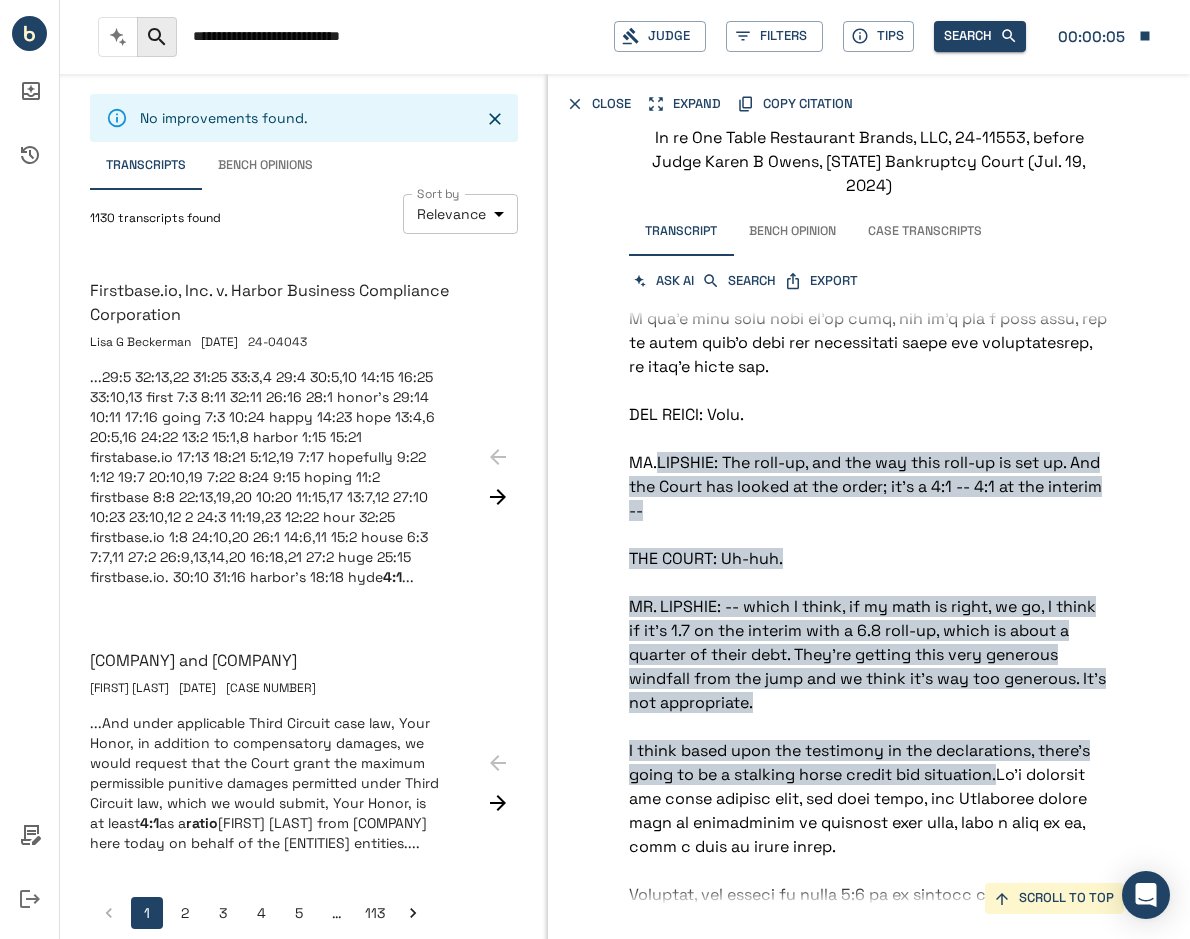 scroll, scrollTop: 3070, scrollLeft: 0, axis: vertical 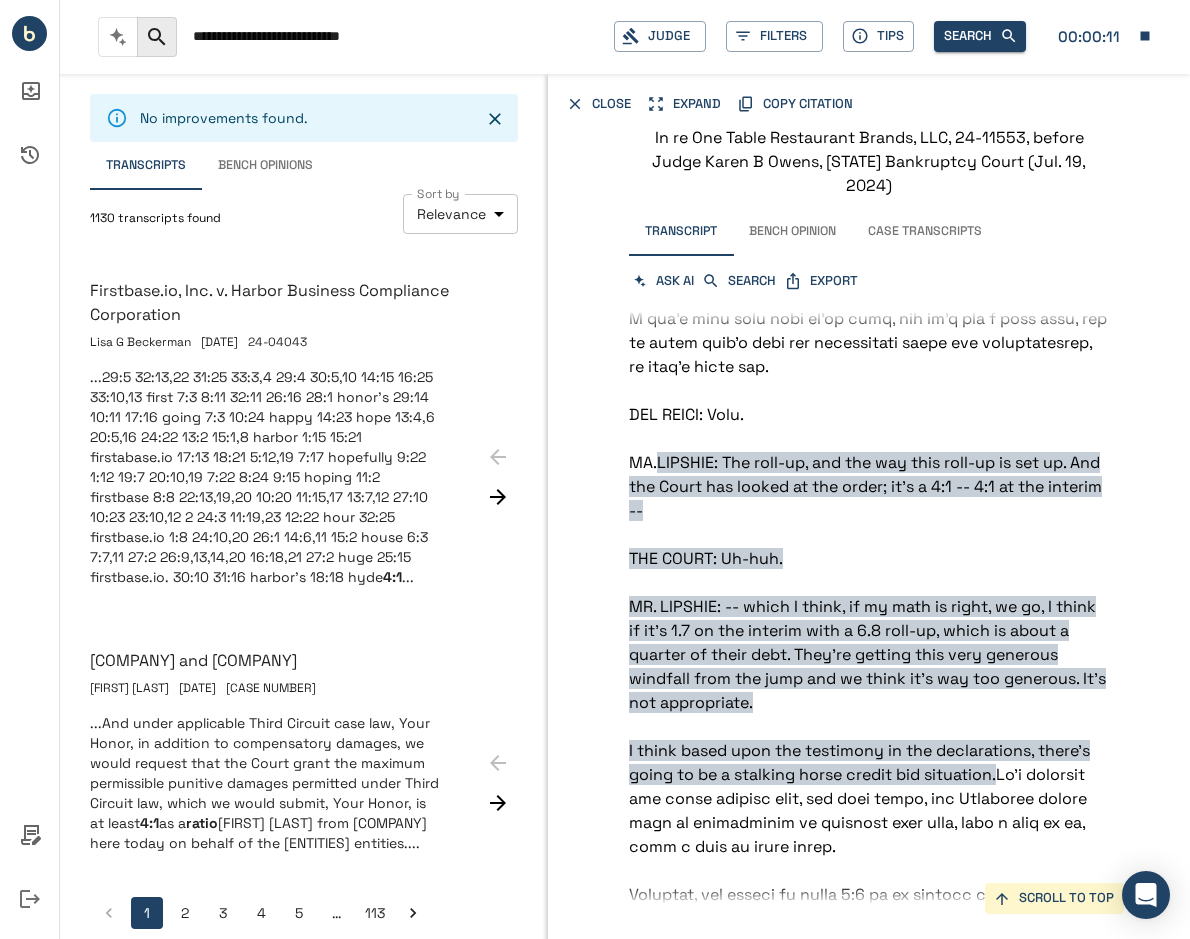 click on "00:00:11" at bounding box center [1093, 37] 